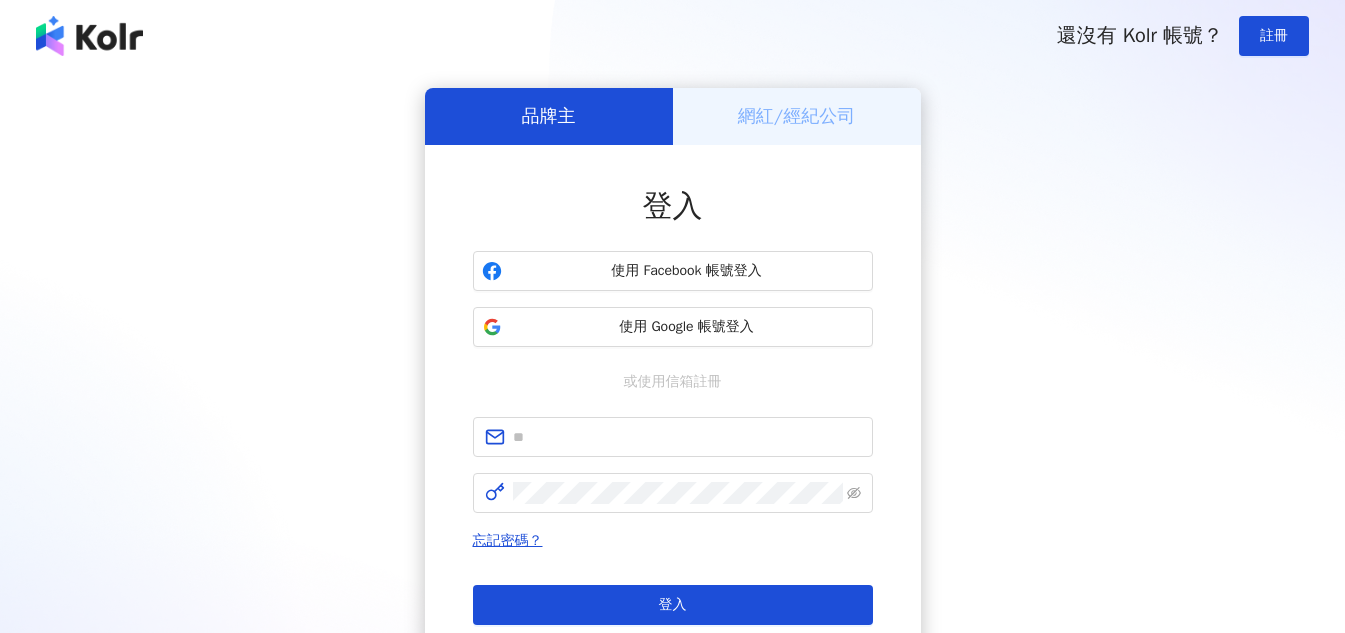 scroll, scrollTop: 0, scrollLeft: 0, axis: both 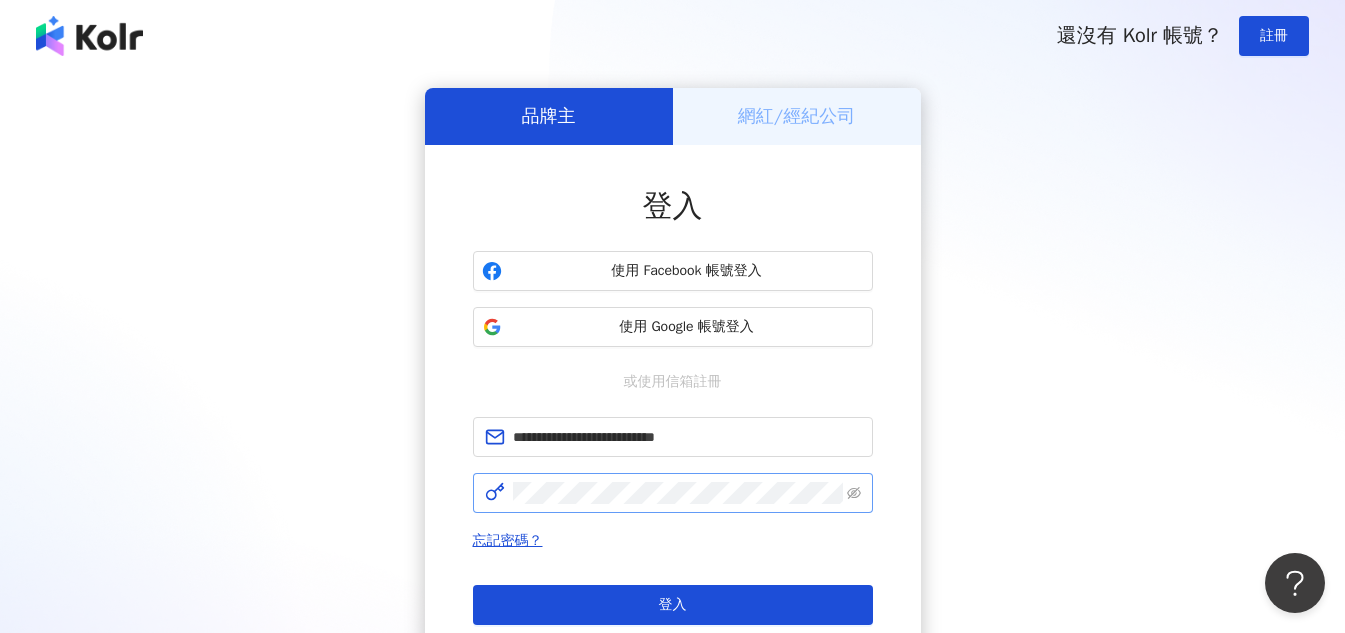 type on "**********" 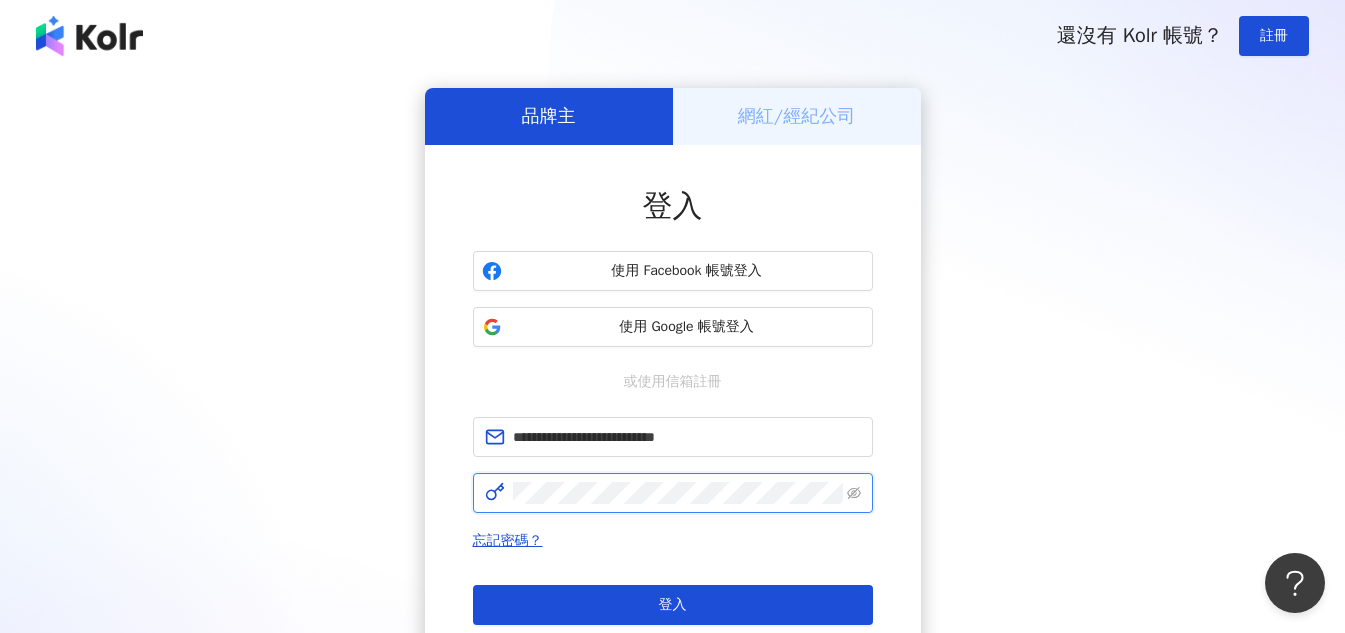 click on "登入" at bounding box center (673, 605) 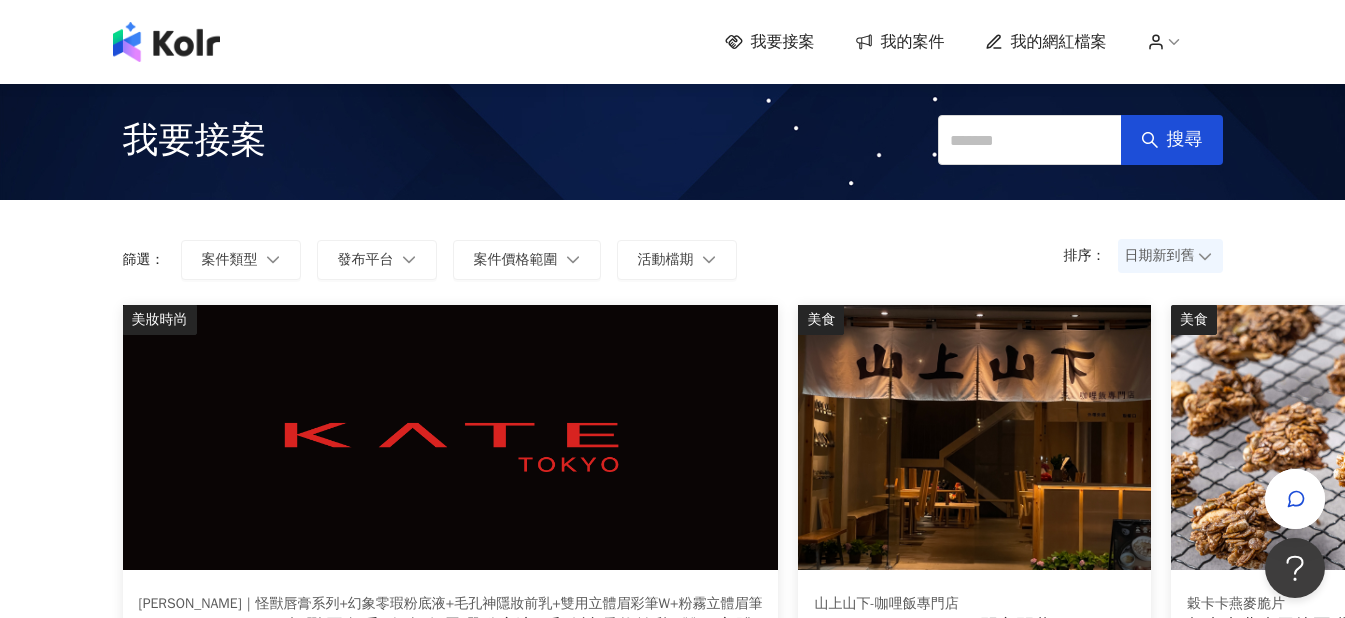 click on "我的案件" at bounding box center (913, 42) 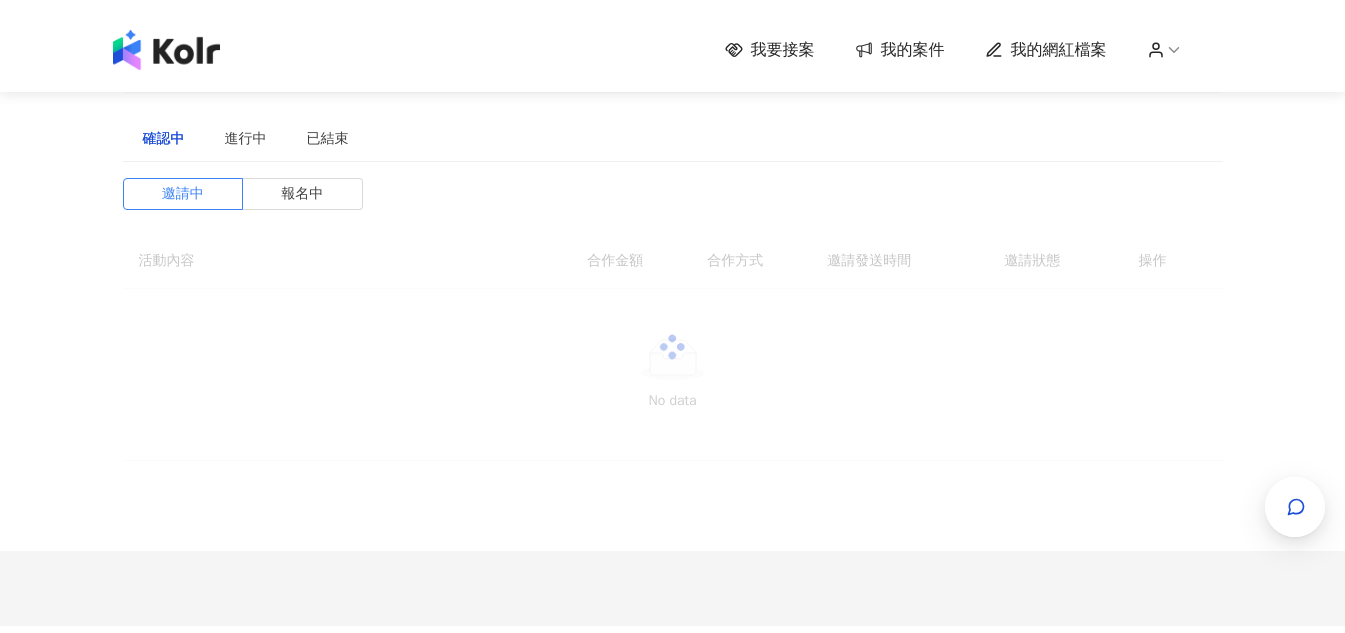 scroll, scrollTop: 0, scrollLeft: 0, axis: both 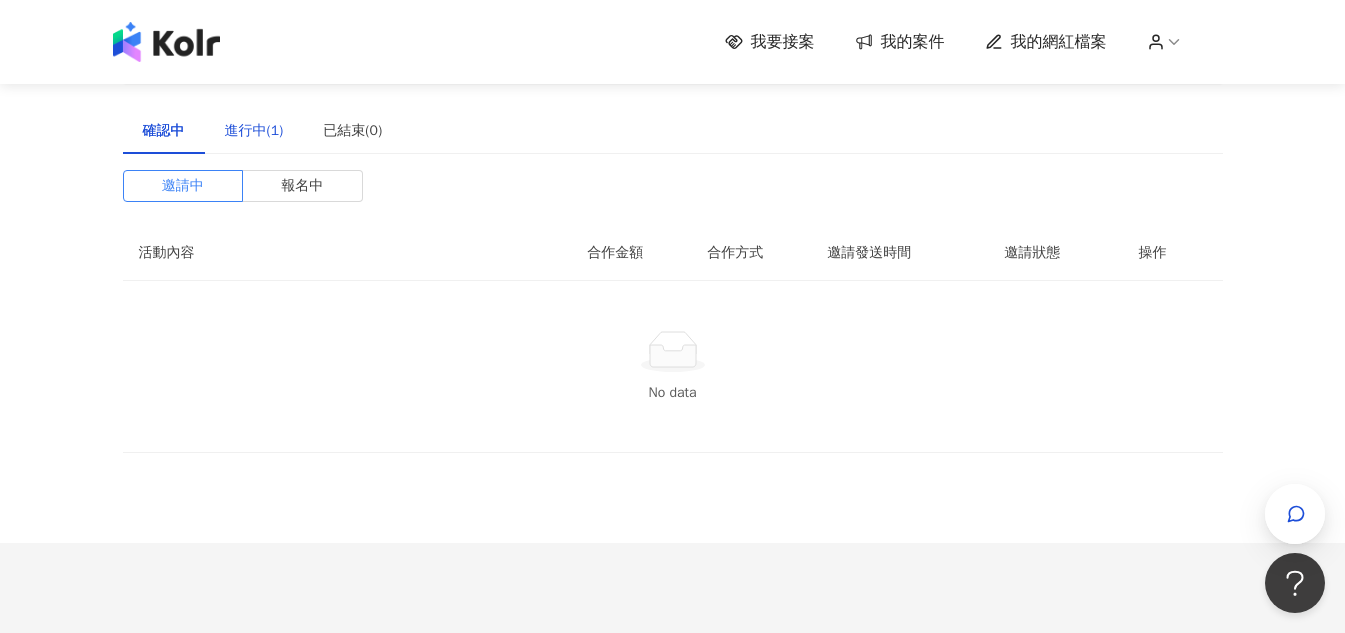 click on "進行中(1)" at bounding box center (254, 131) 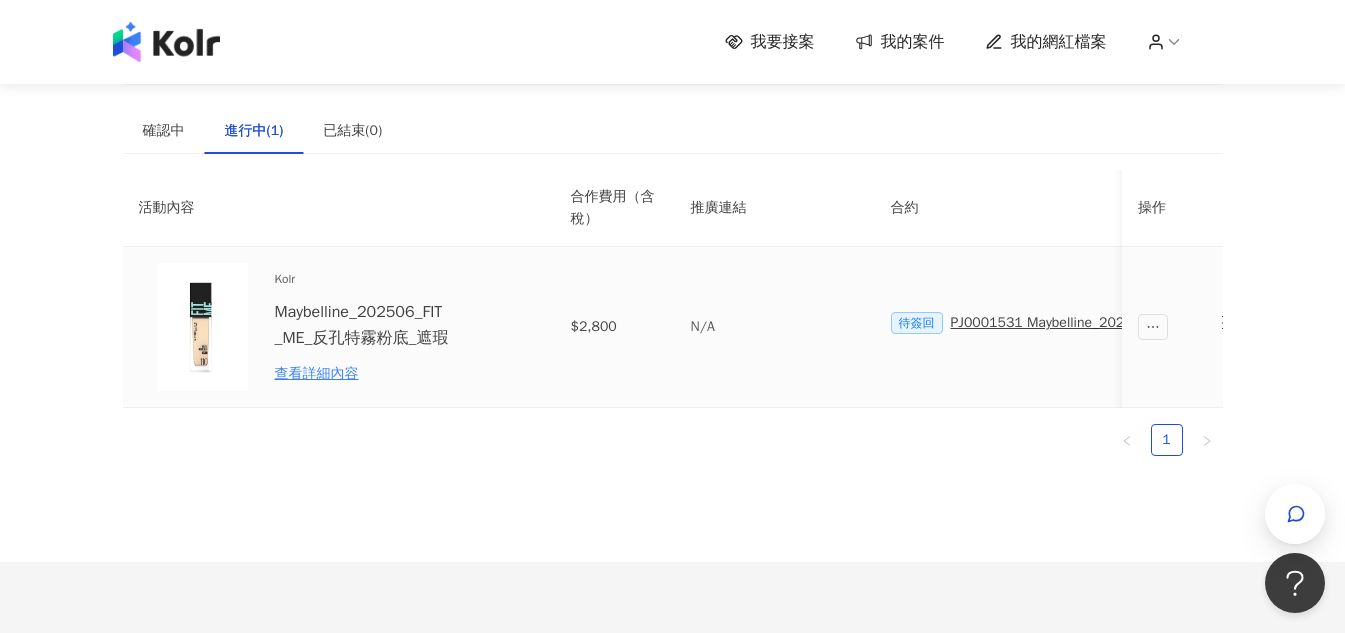 click on "待簽回" at bounding box center [917, 323] 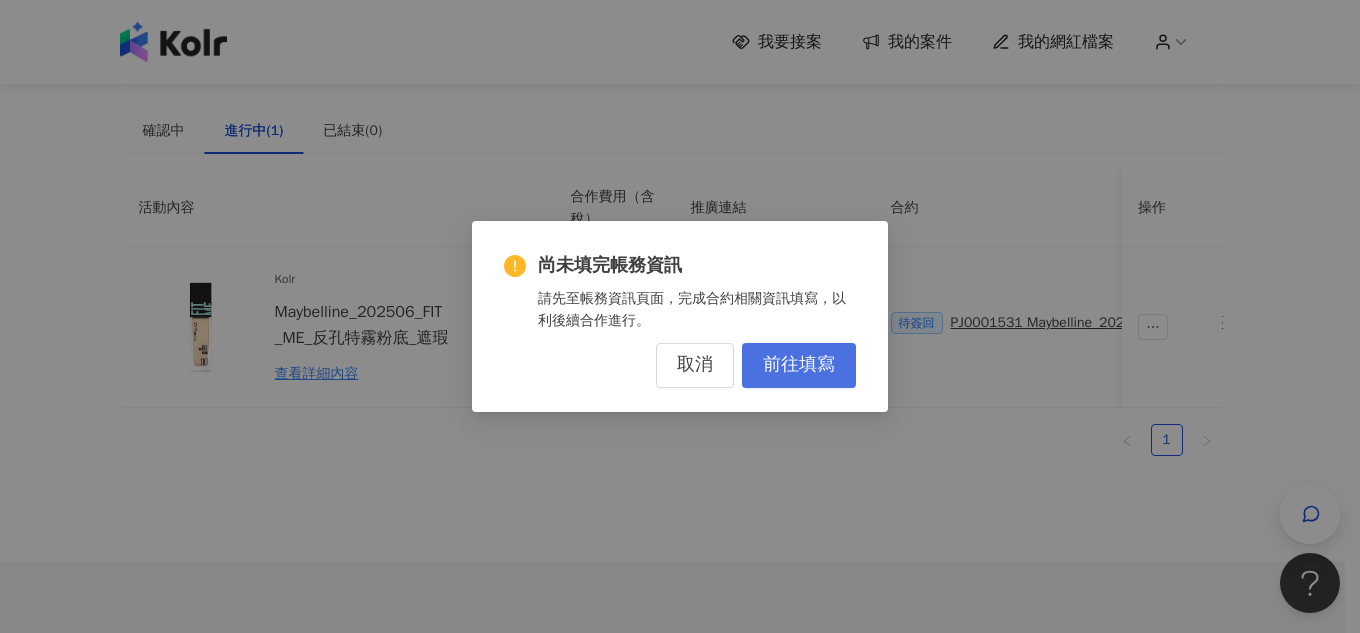 click on "前往填寫" at bounding box center [799, 365] 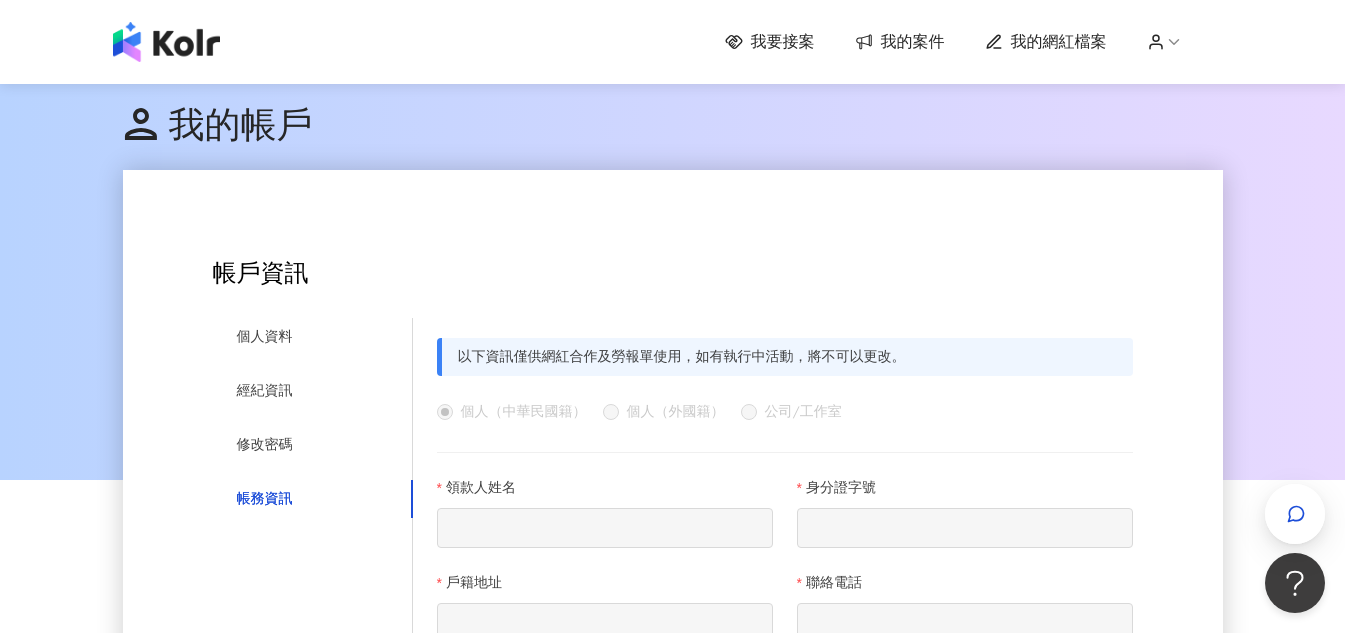 scroll, scrollTop: 300, scrollLeft: 0, axis: vertical 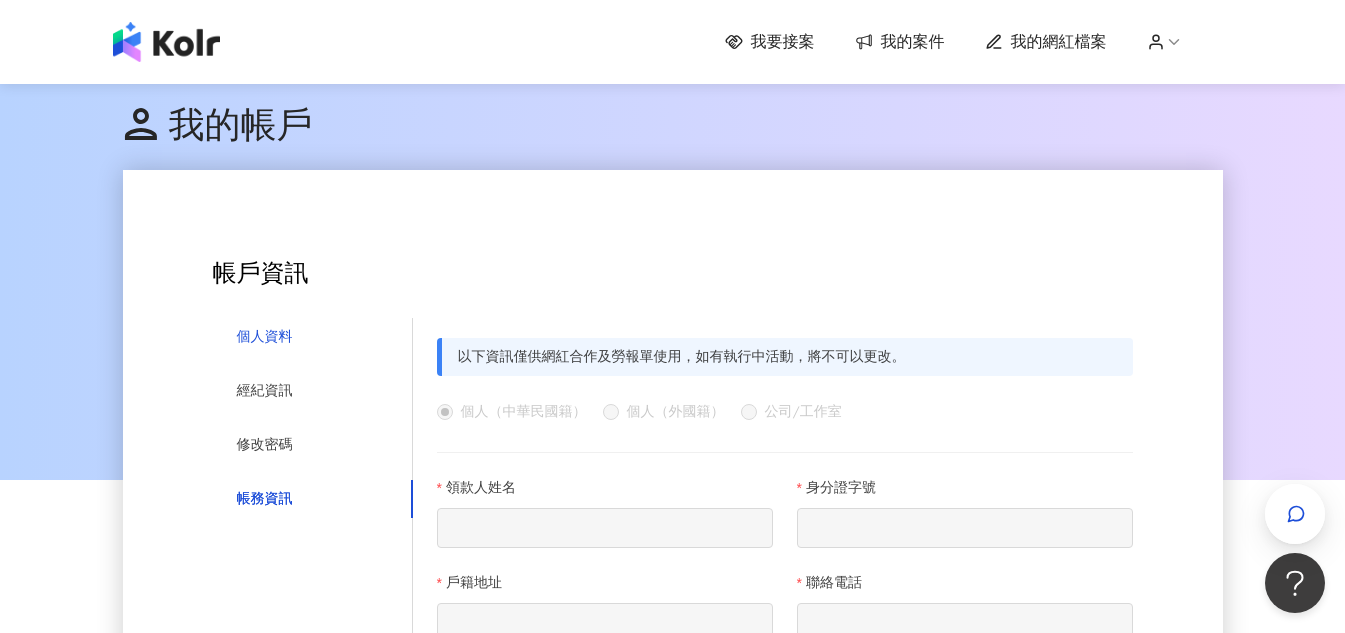 click on "個人資料" at bounding box center (265, 337) 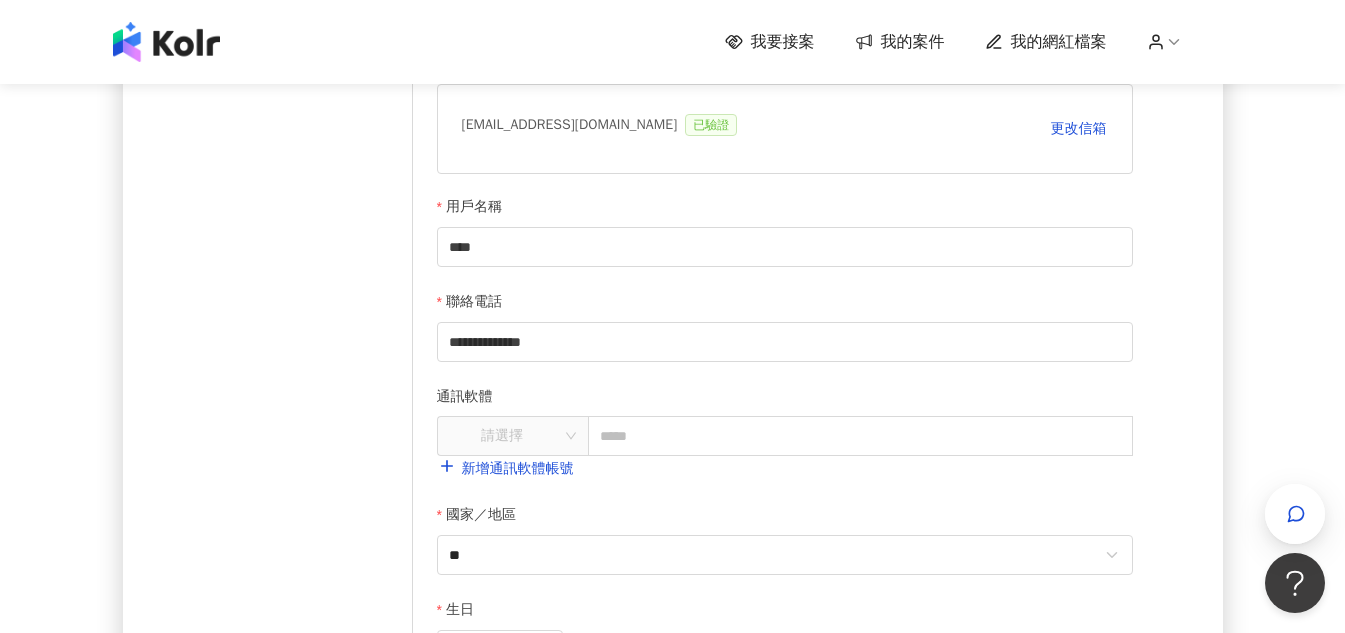 scroll, scrollTop: 600, scrollLeft: 0, axis: vertical 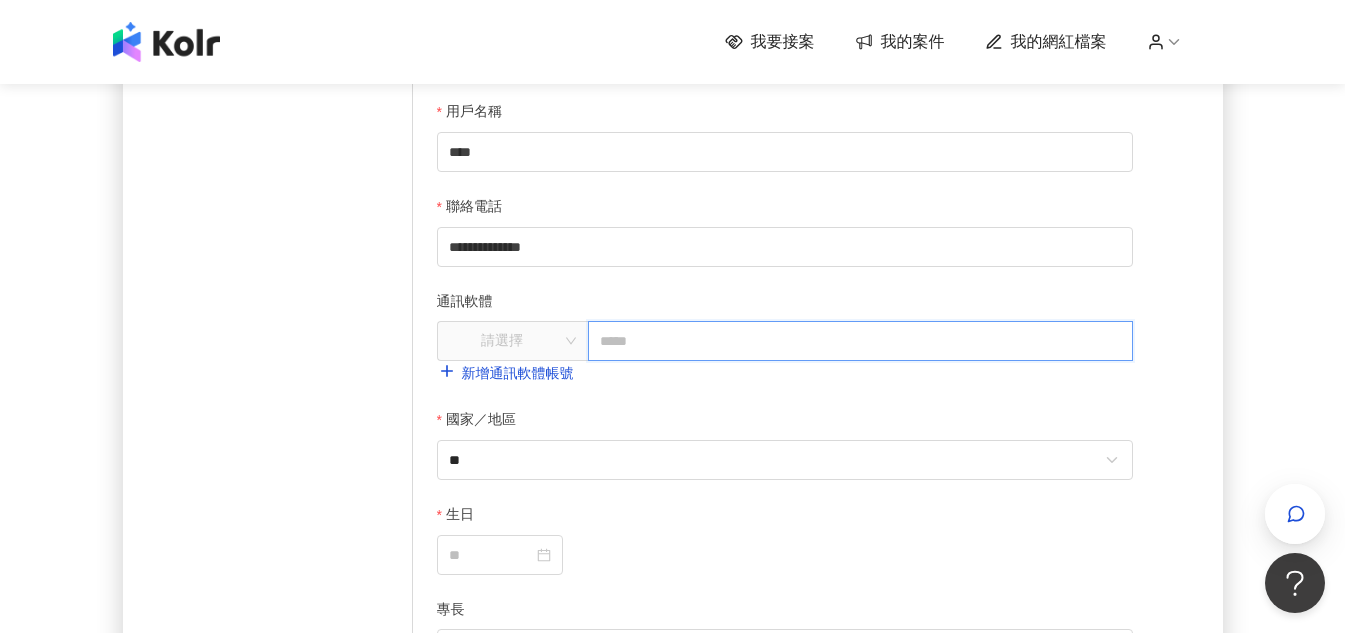 click at bounding box center [860, 341] 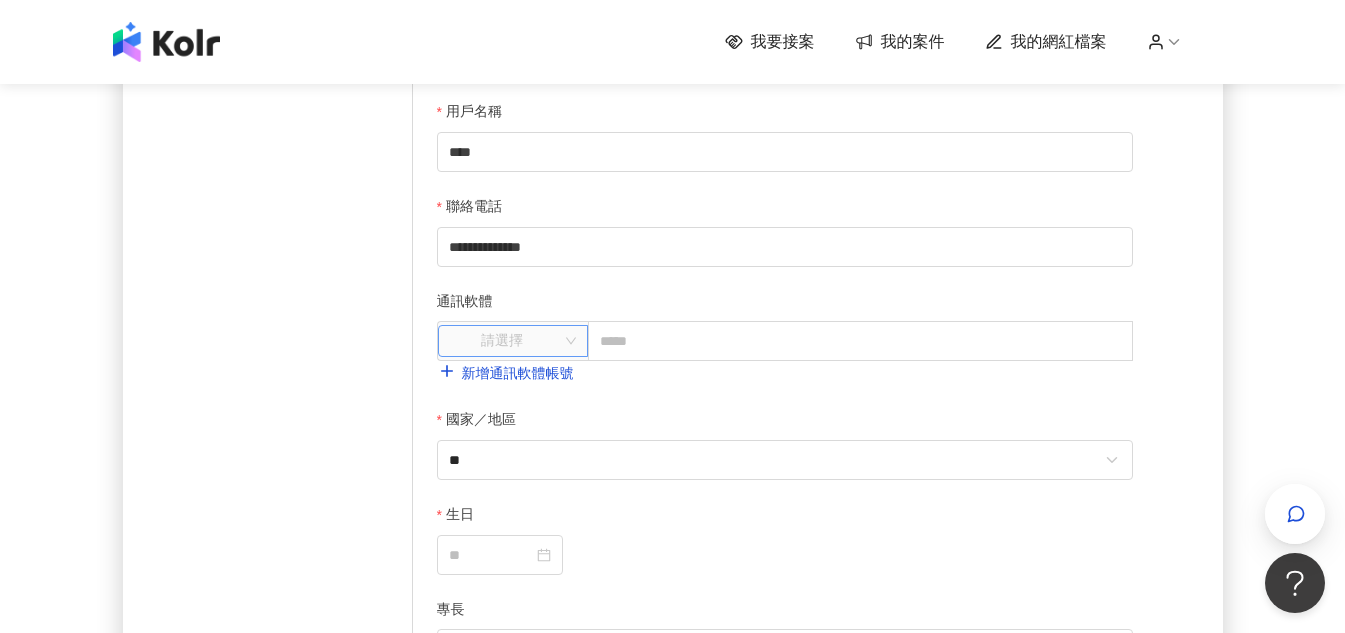 click at bounding box center [502, 341] 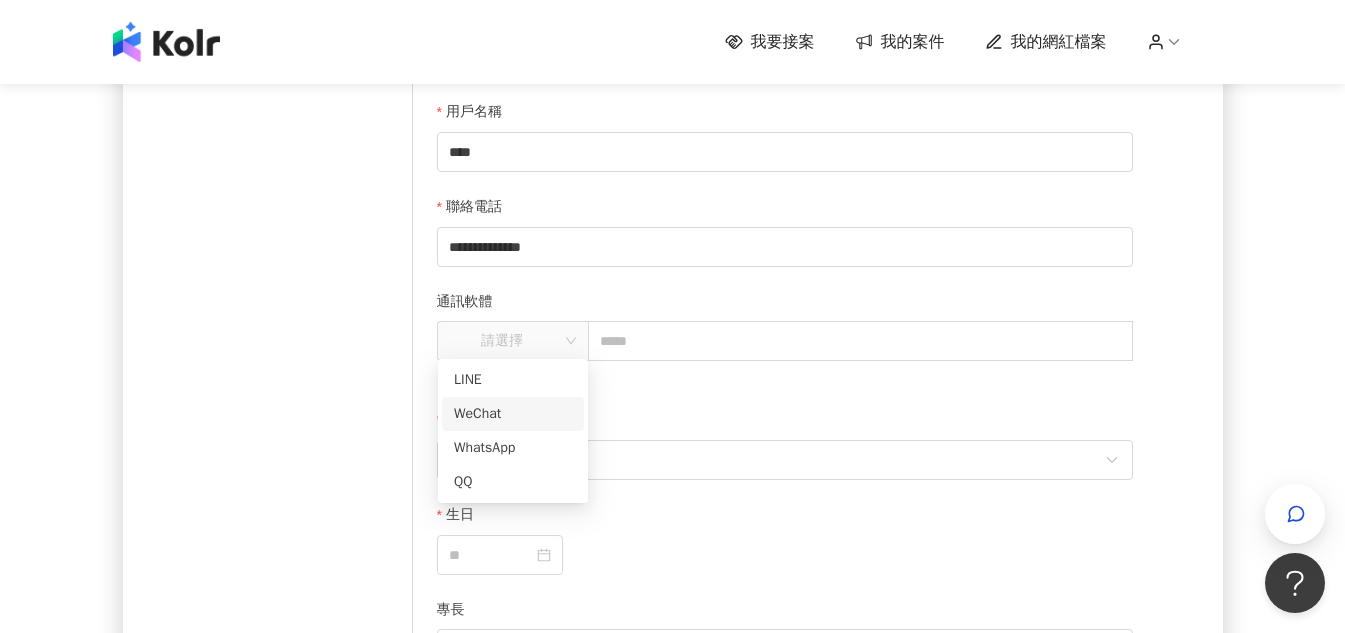 click on "請選擇 新增通訊軟體帳號" at bounding box center (785, 353) 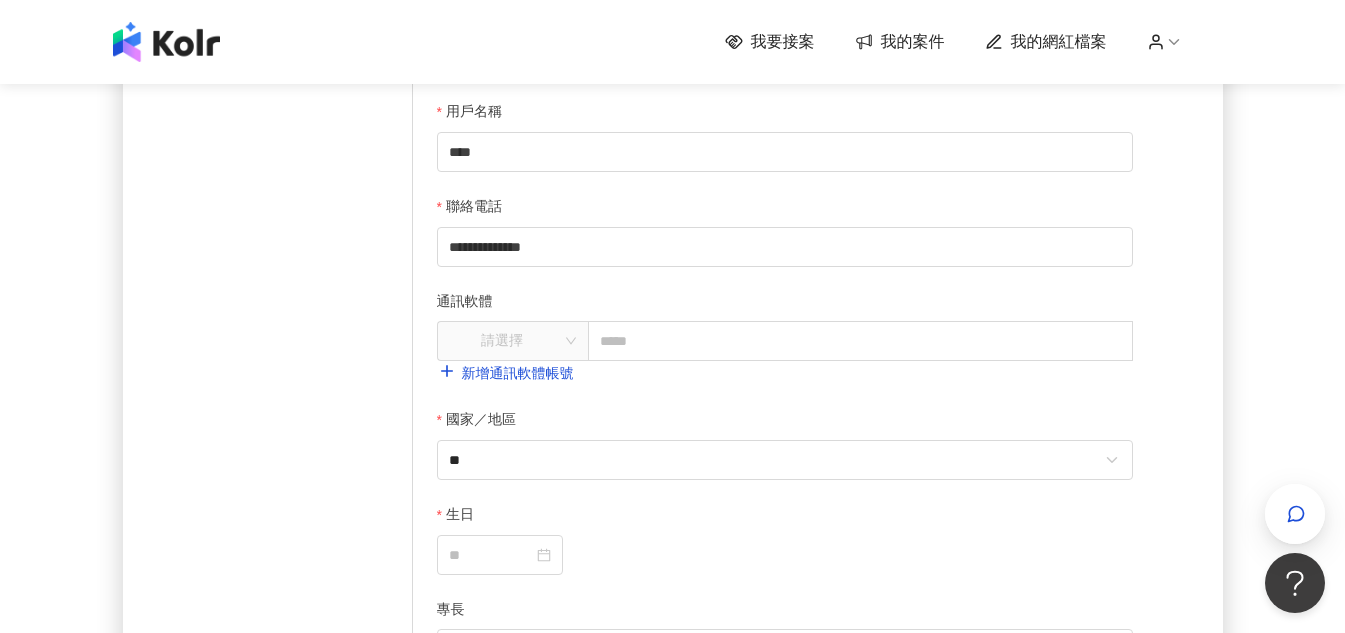 scroll, scrollTop: 700, scrollLeft: 0, axis: vertical 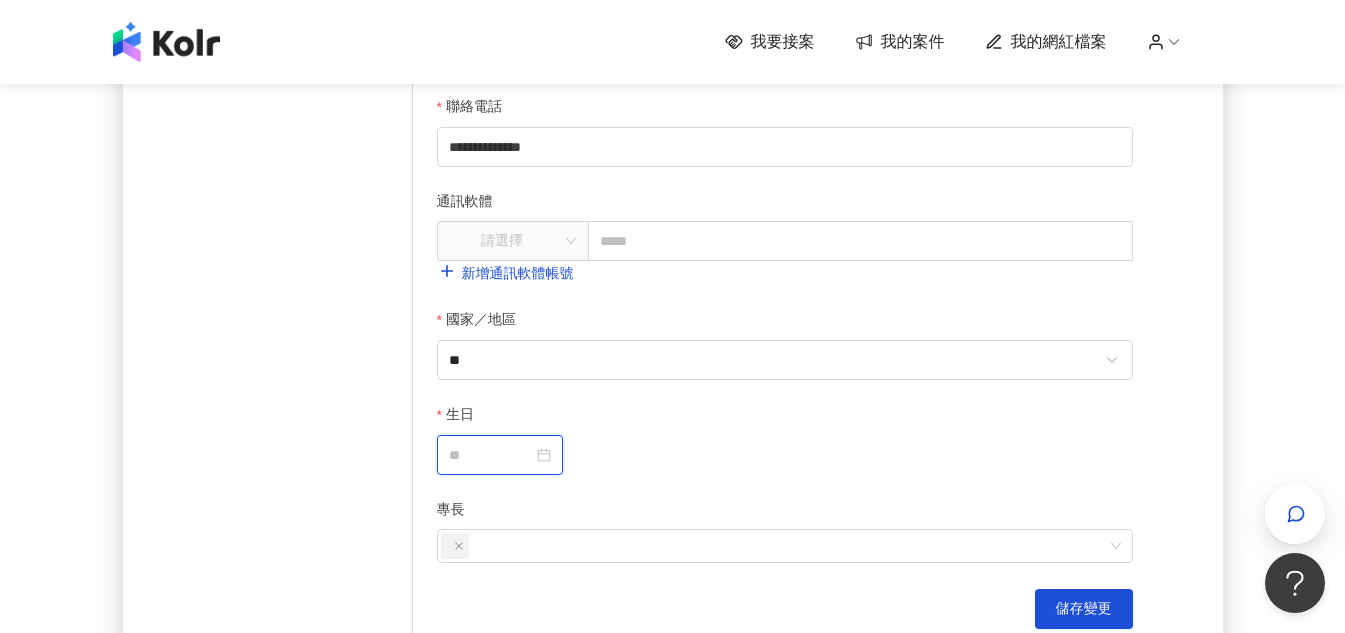 click on "生日" at bounding box center [491, 455] 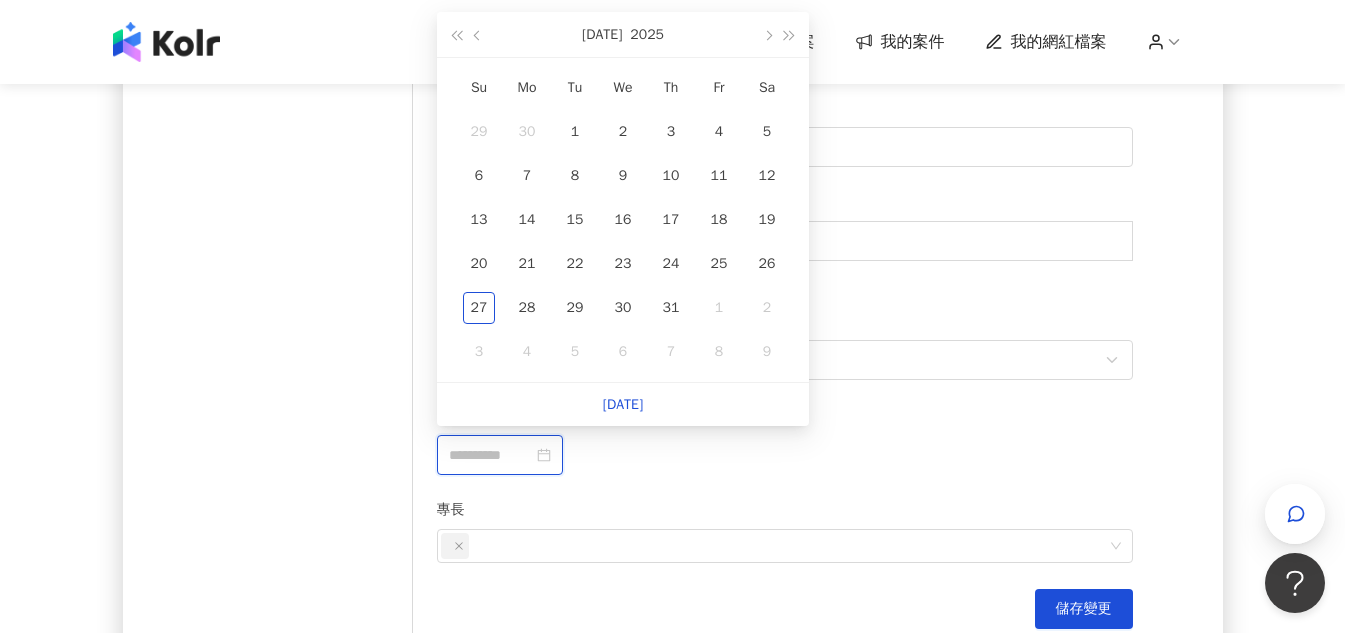 type on "**********" 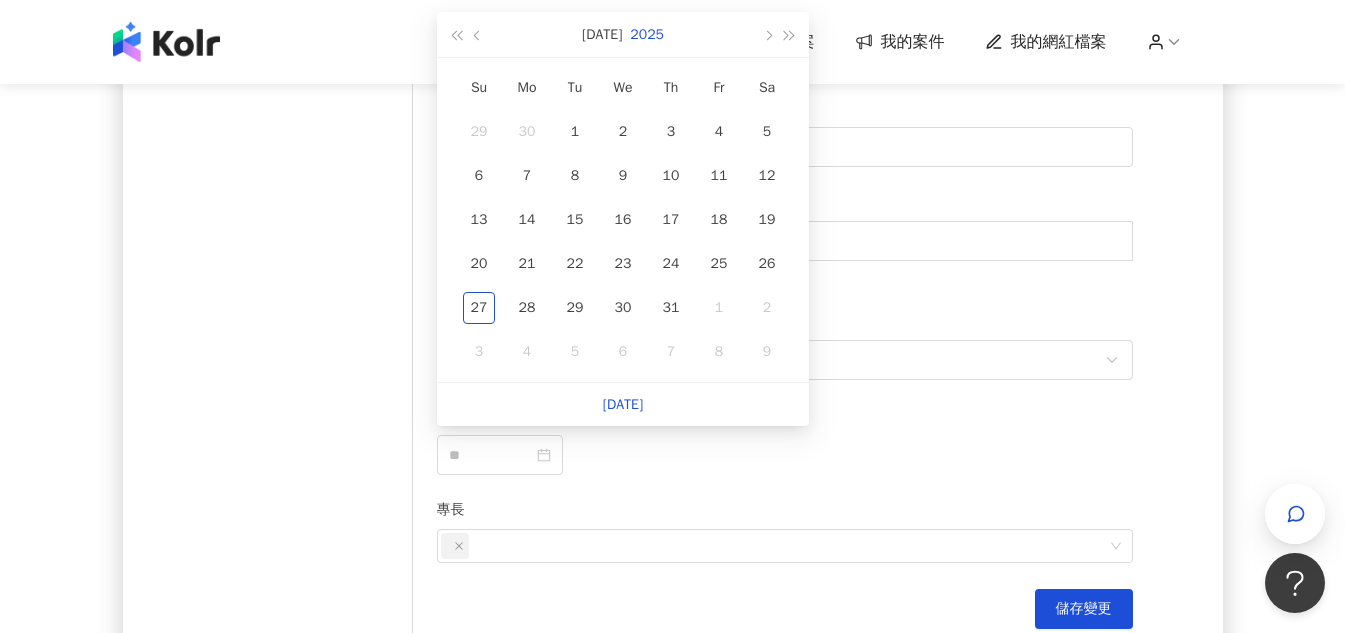 click on "2025" at bounding box center [647, 34] 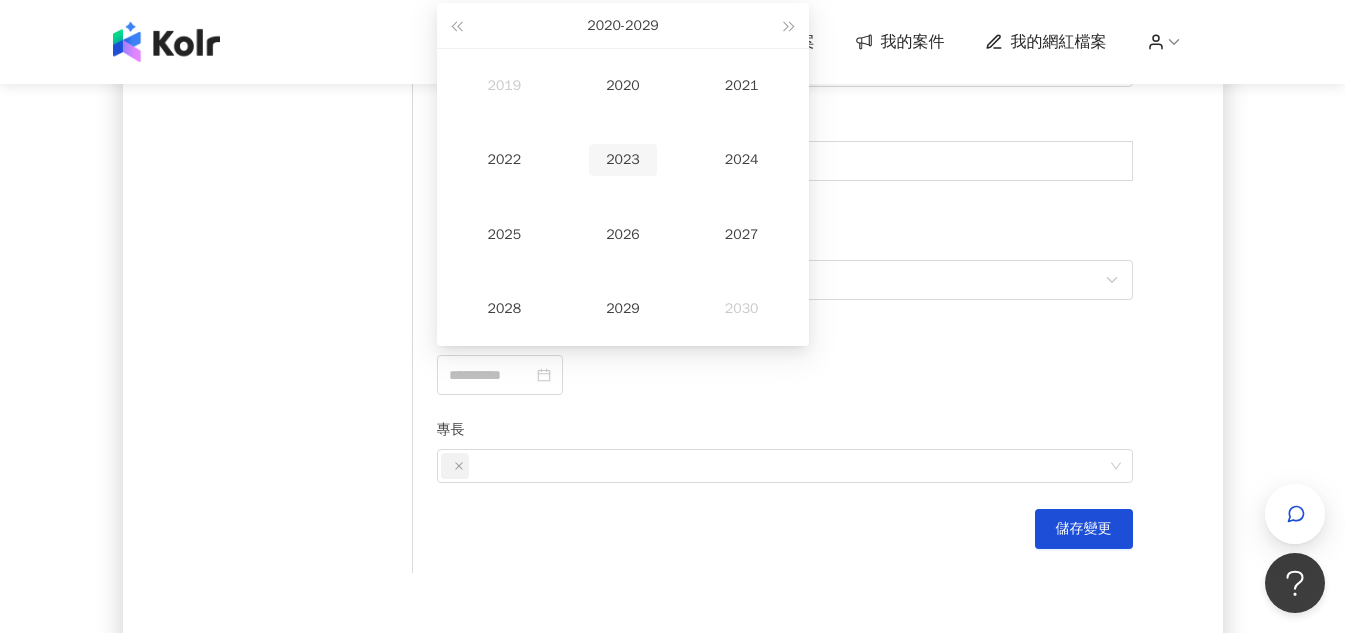 type on "**********" 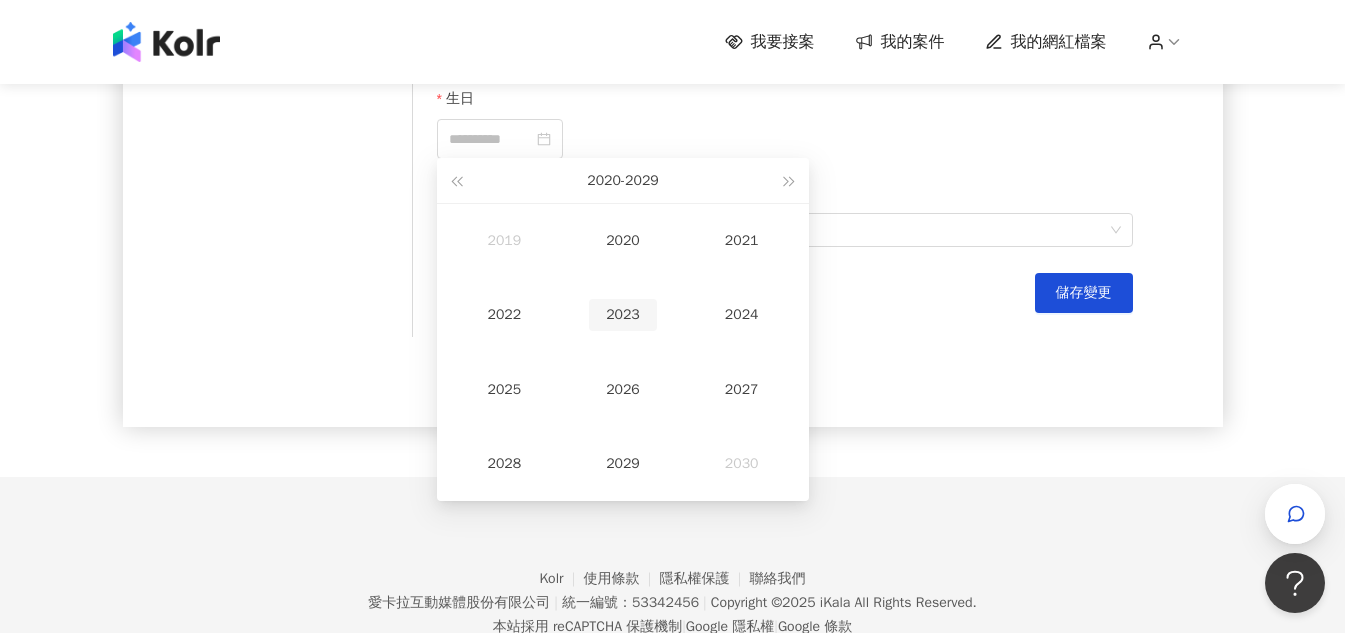 type on "**********" 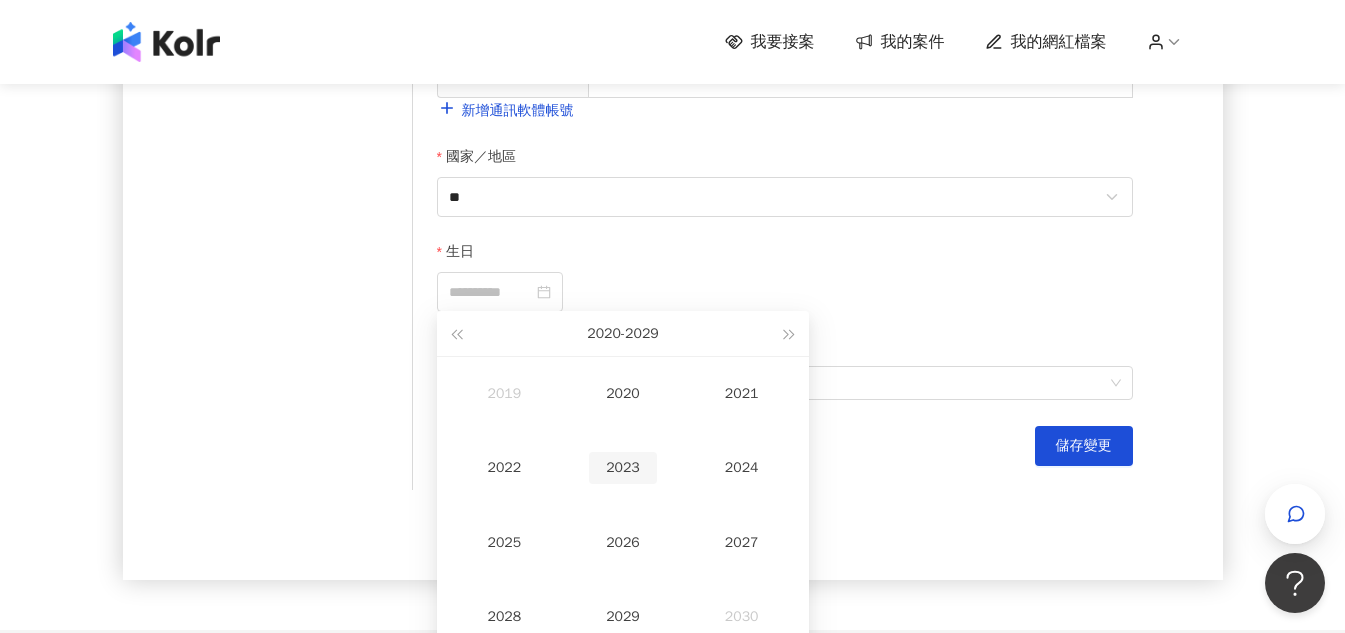 scroll, scrollTop: 776, scrollLeft: 0, axis: vertical 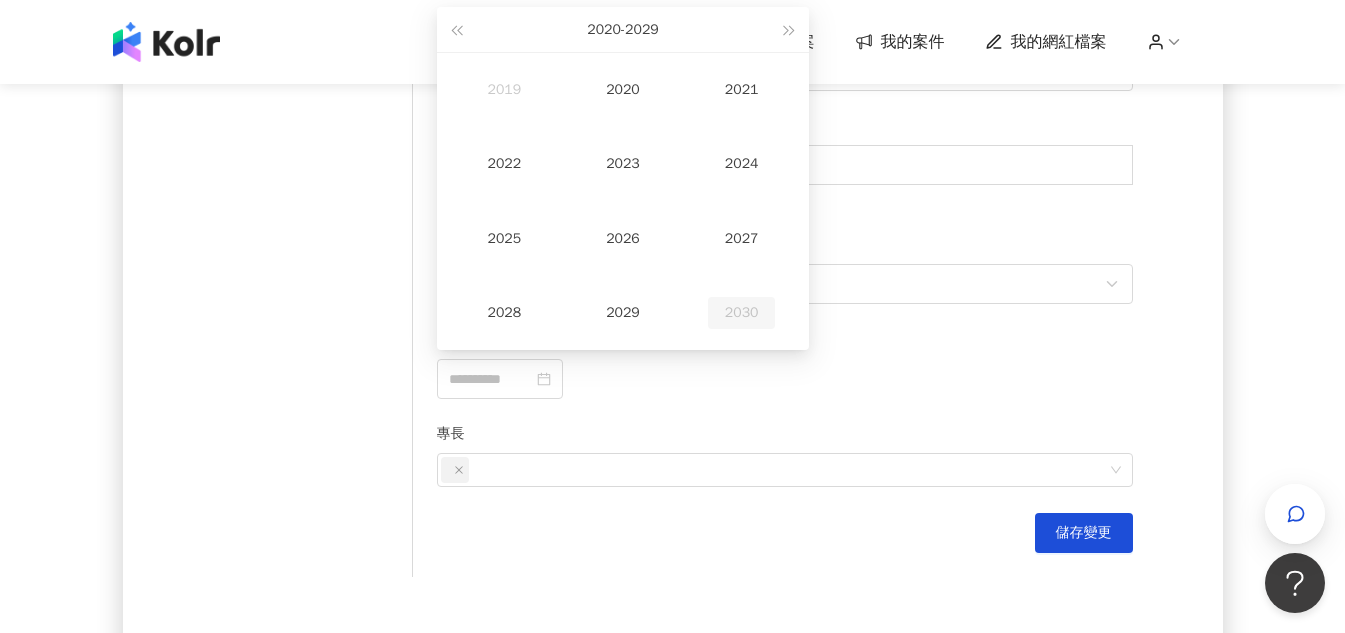 type on "**********" 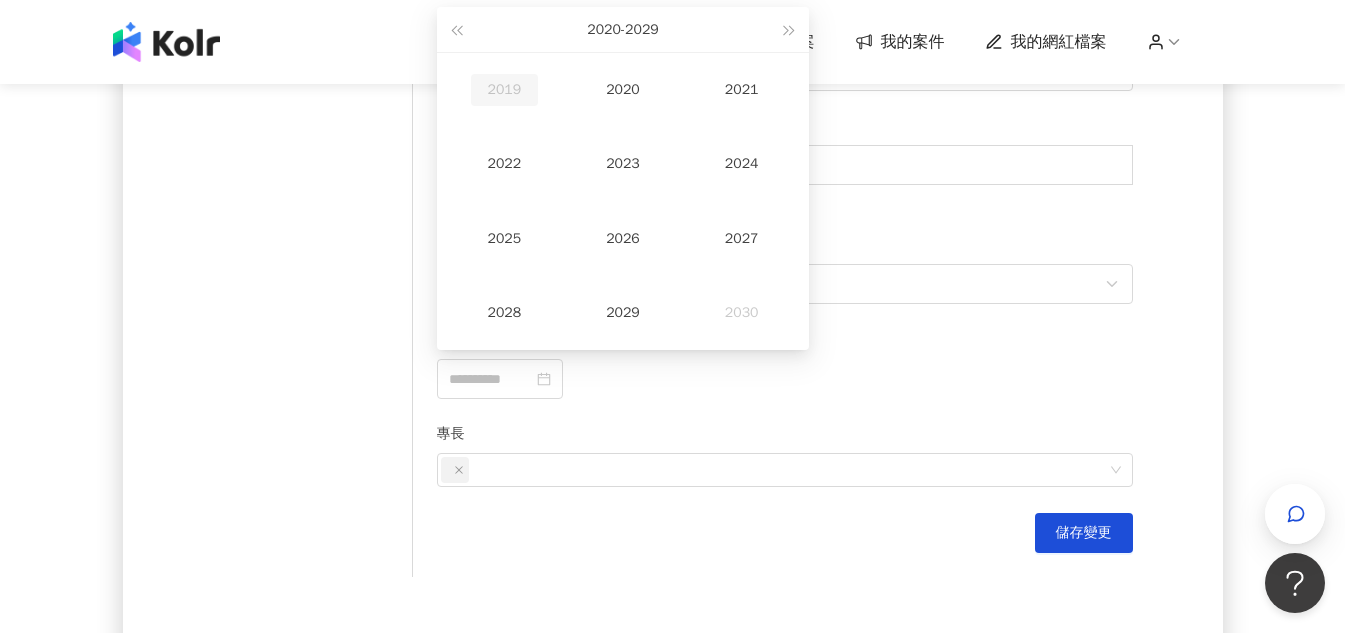 type on "**********" 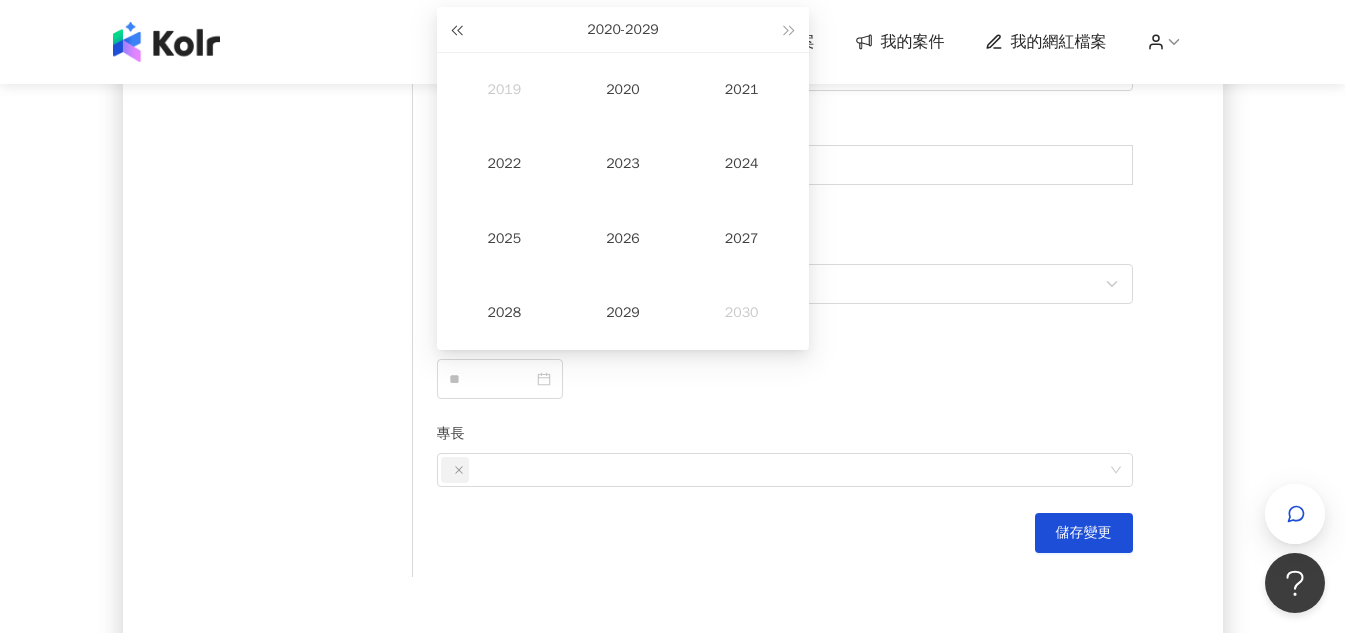 click at bounding box center (456, 31) 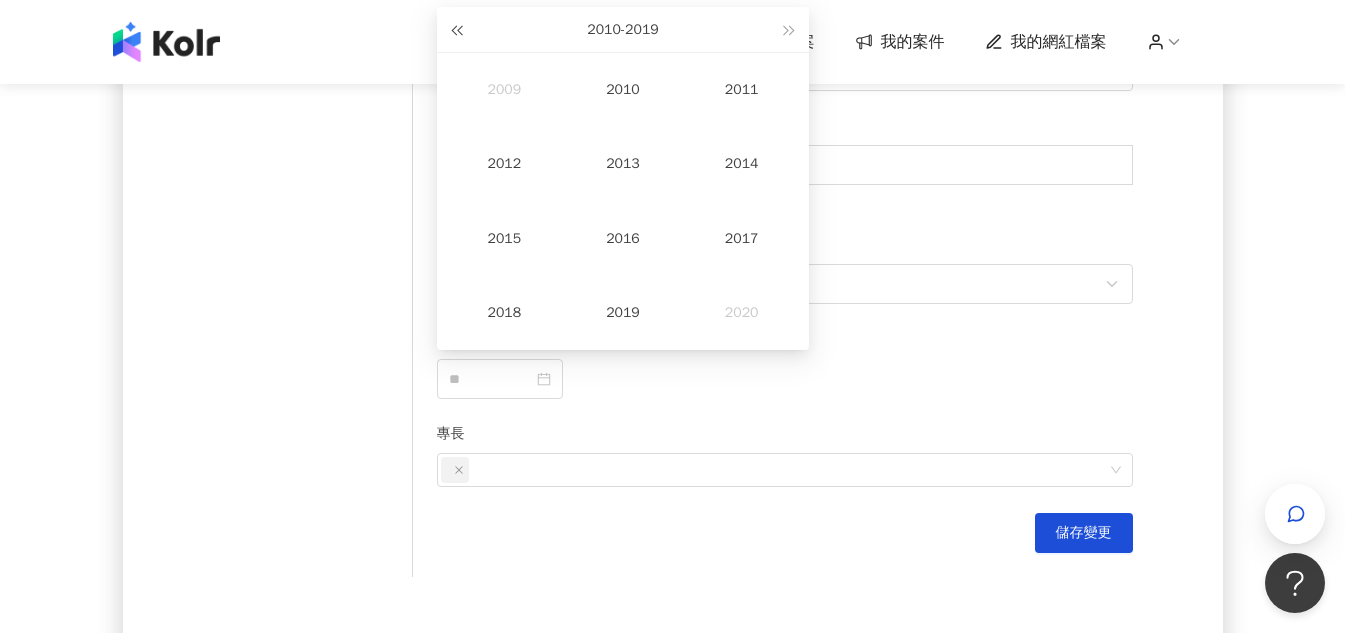click at bounding box center (456, 31) 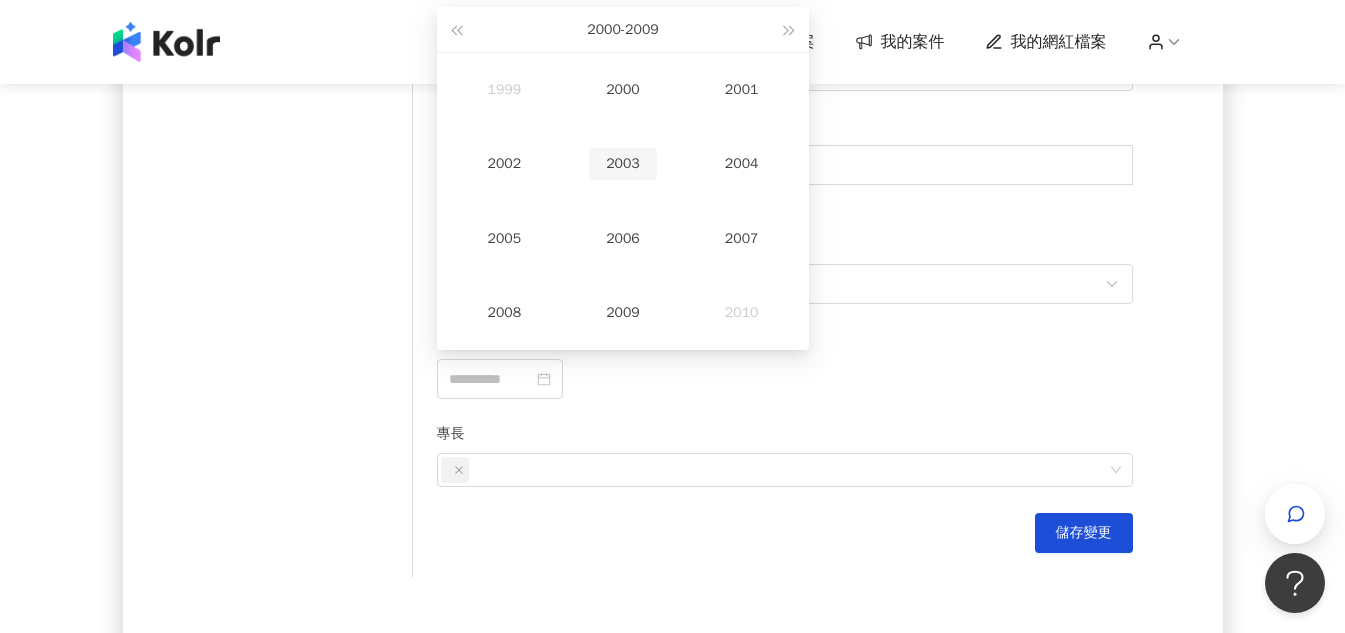 click on "2003" at bounding box center (623, 164) 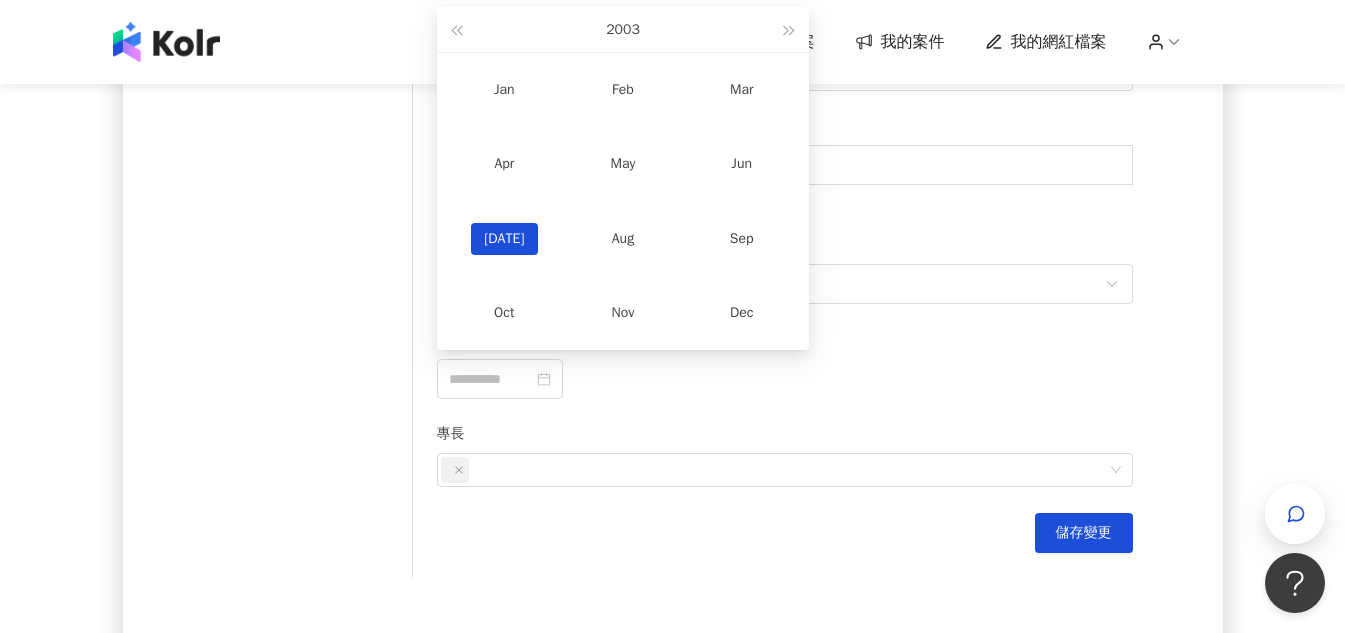 click on "[DATE]" at bounding box center (505, 239) 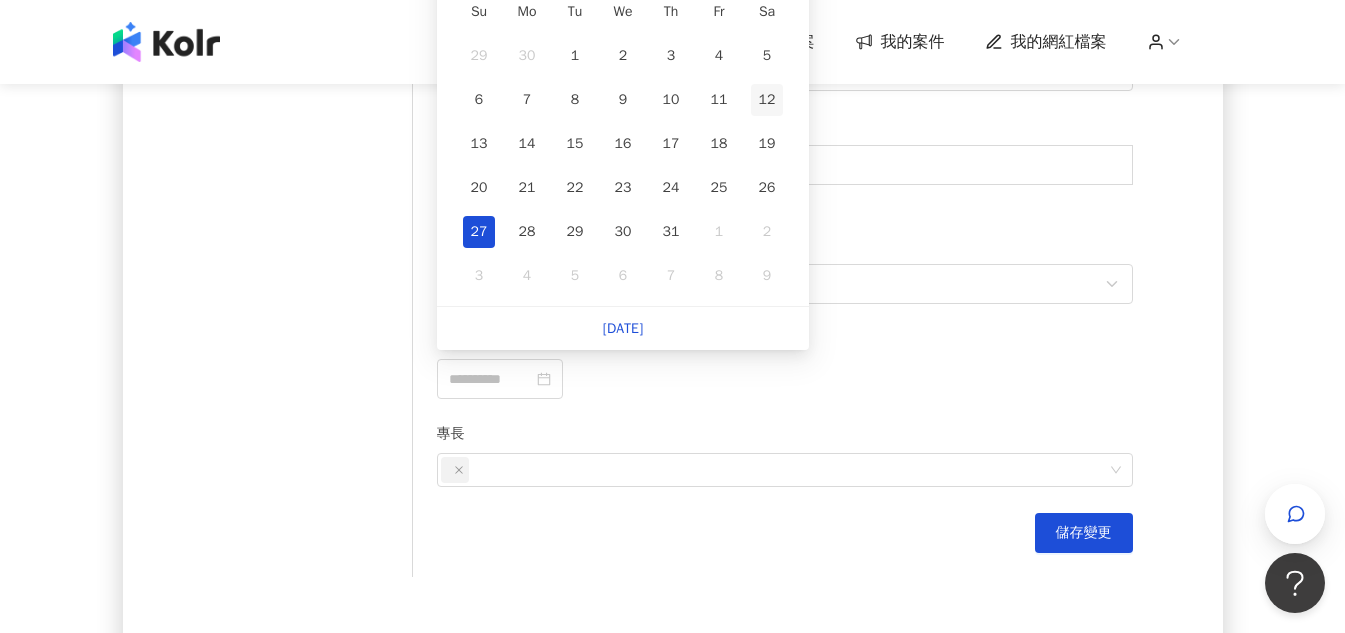 click on "12" at bounding box center (767, 100) 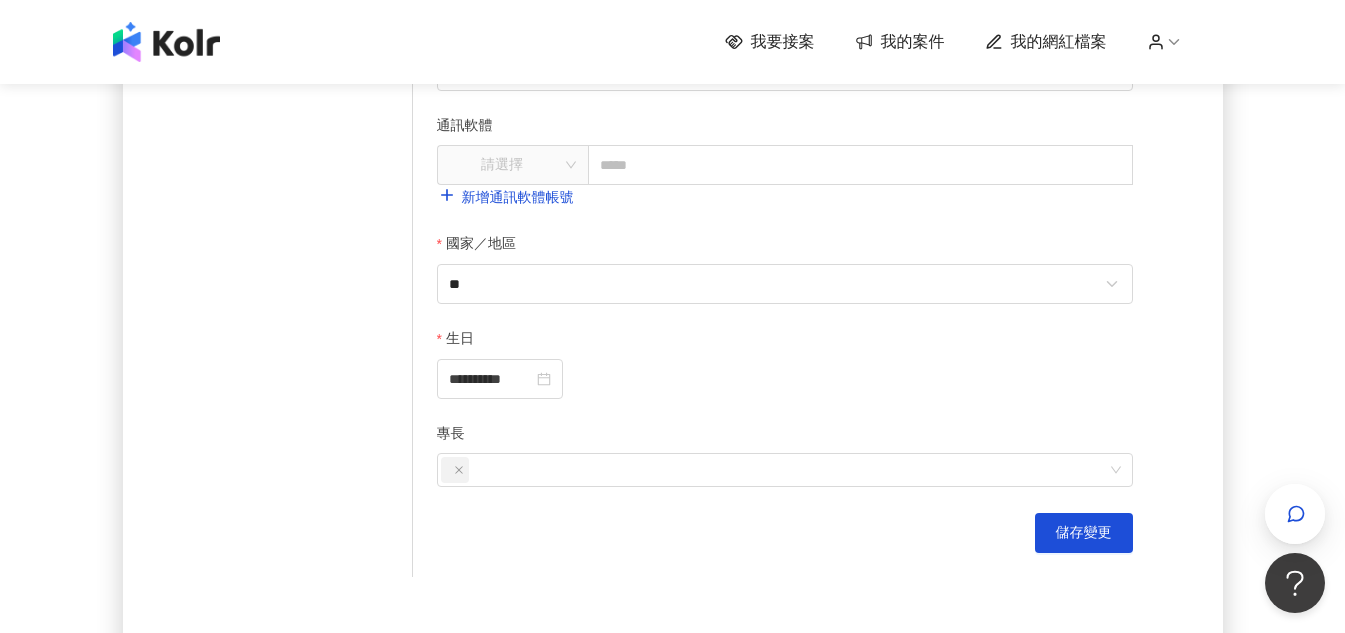 type on "**********" 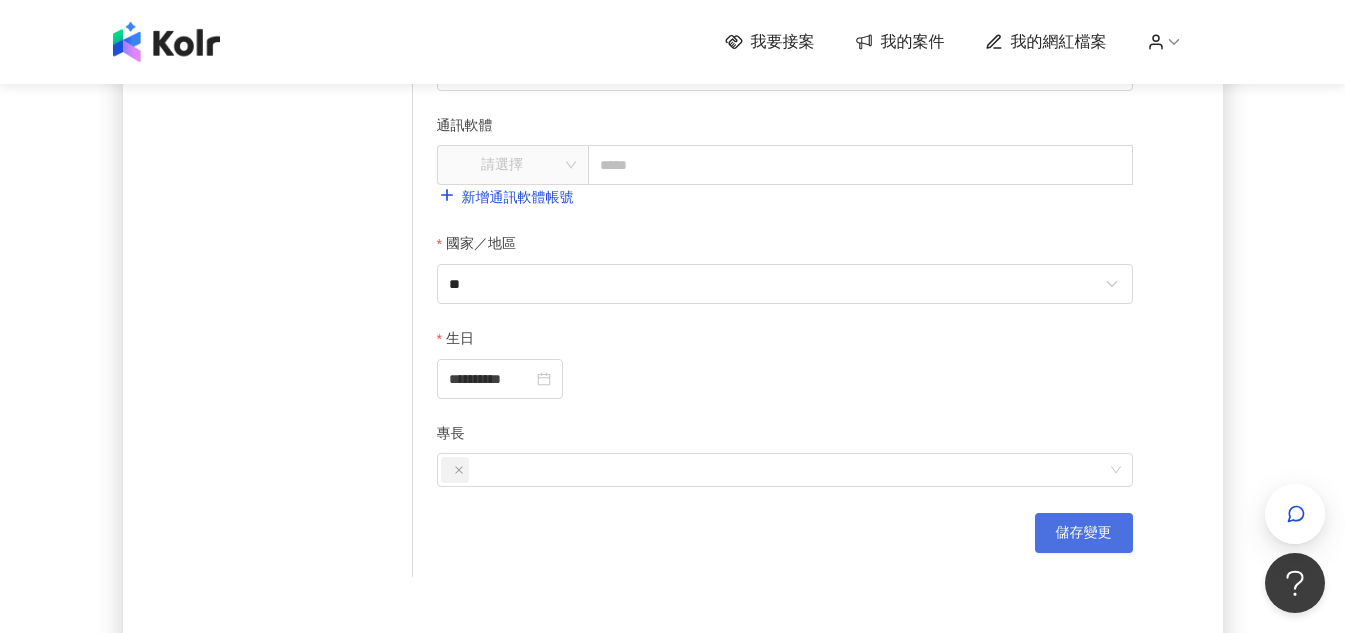 click on "儲存變更" at bounding box center [1084, 533] 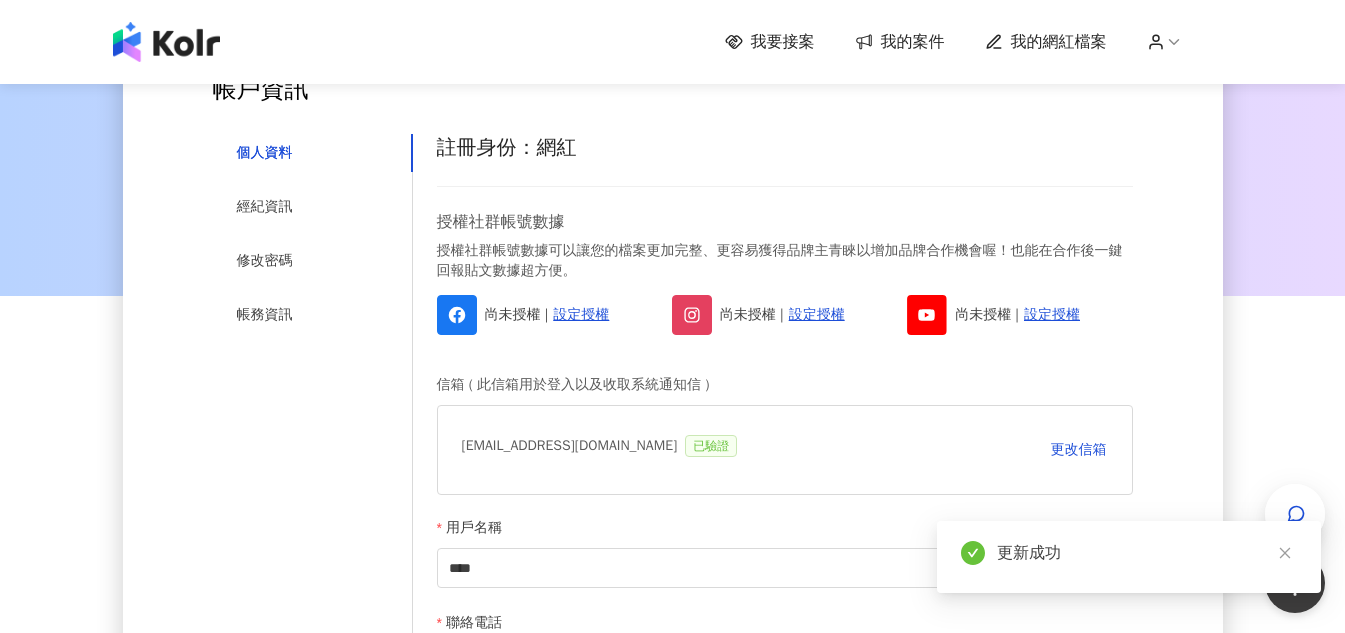 scroll, scrollTop: 200, scrollLeft: 0, axis: vertical 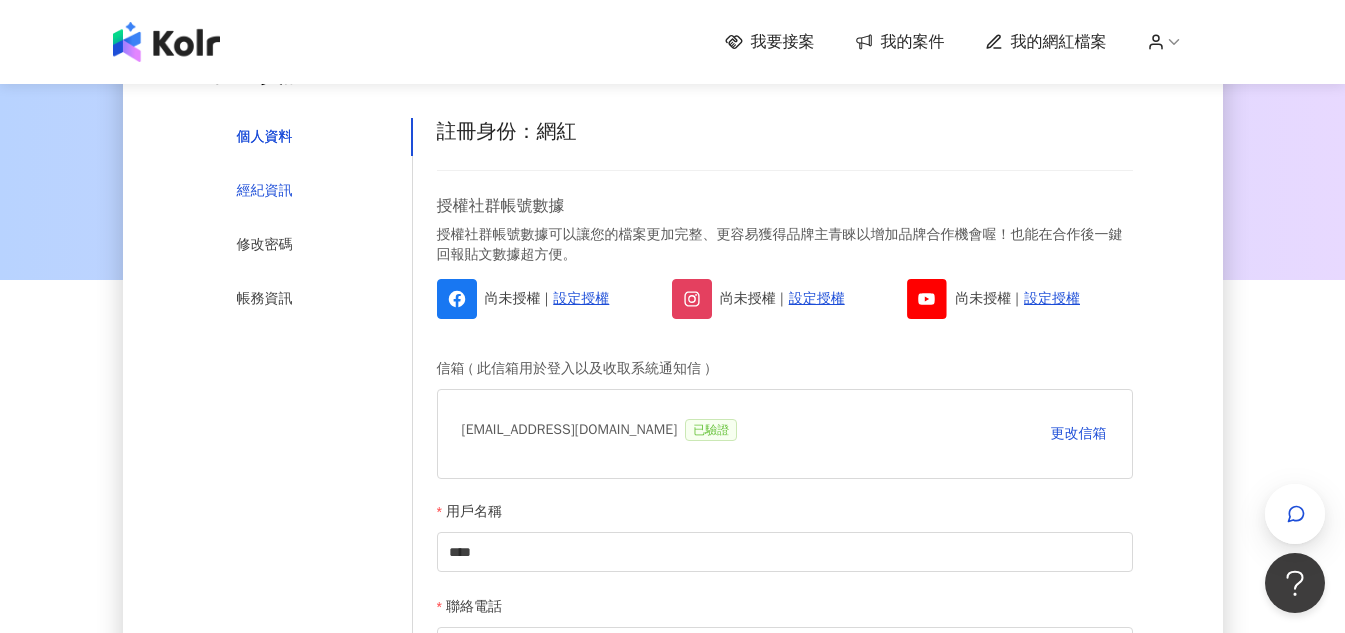 click on "經紀資訊" at bounding box center [265, 191] 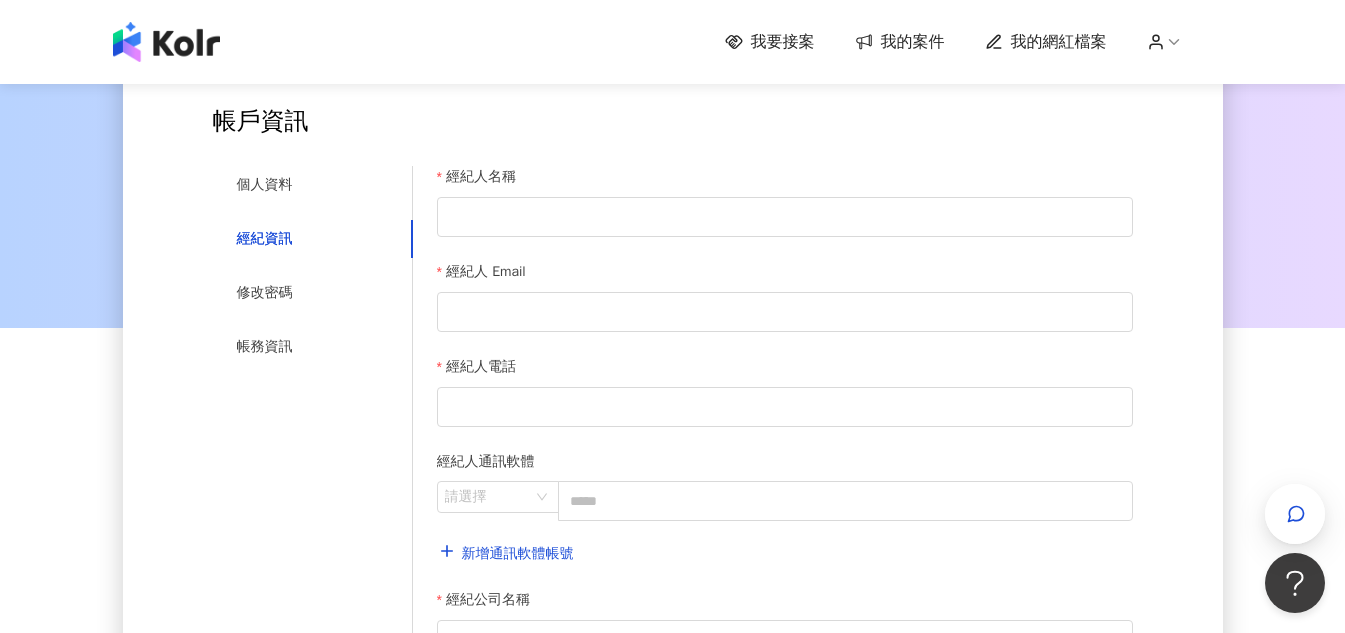 scroll, scrollTop: 300, scrollLeft: 0, axis: vertical 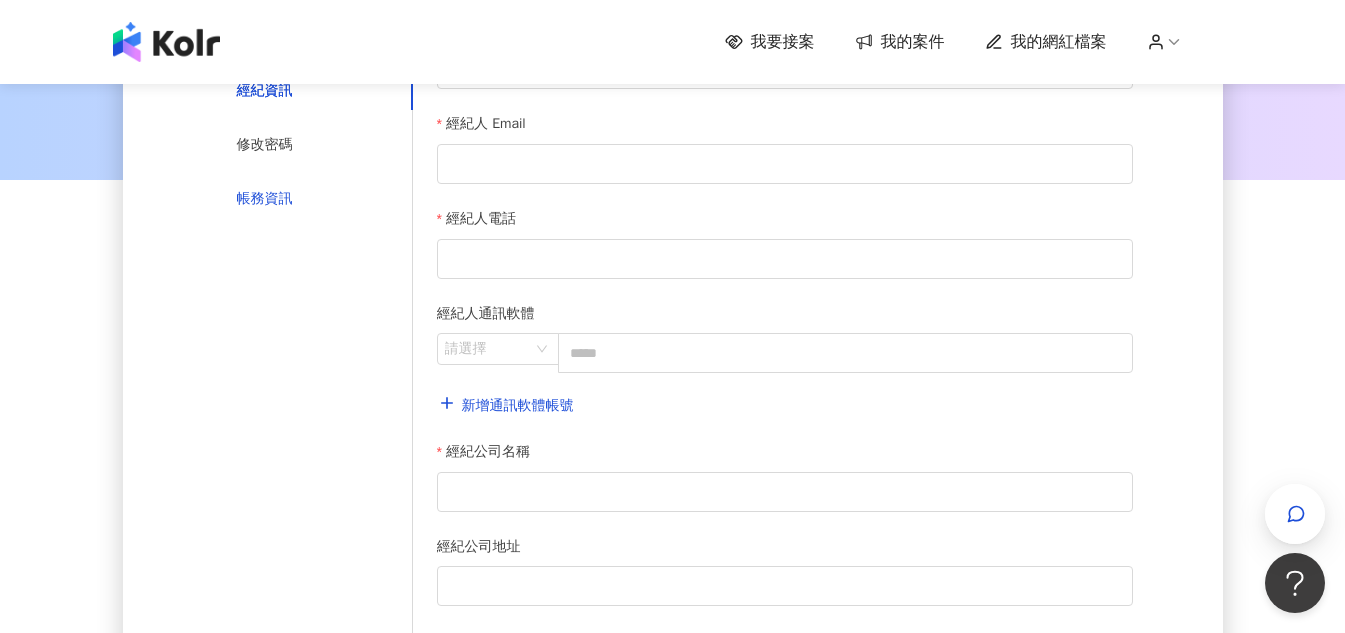 click on "帳務資訊" at bounding box center (265, 199) 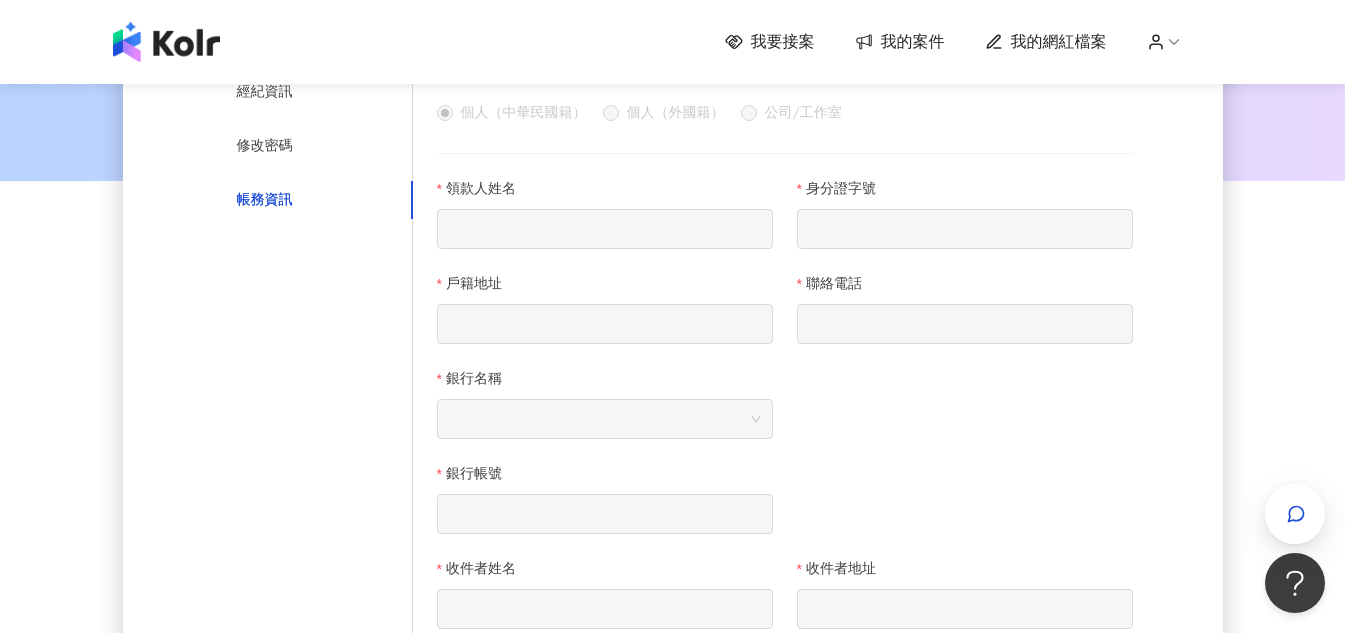 scroll, scrollTop: 300, scrollLeft: 0, axis: vertical 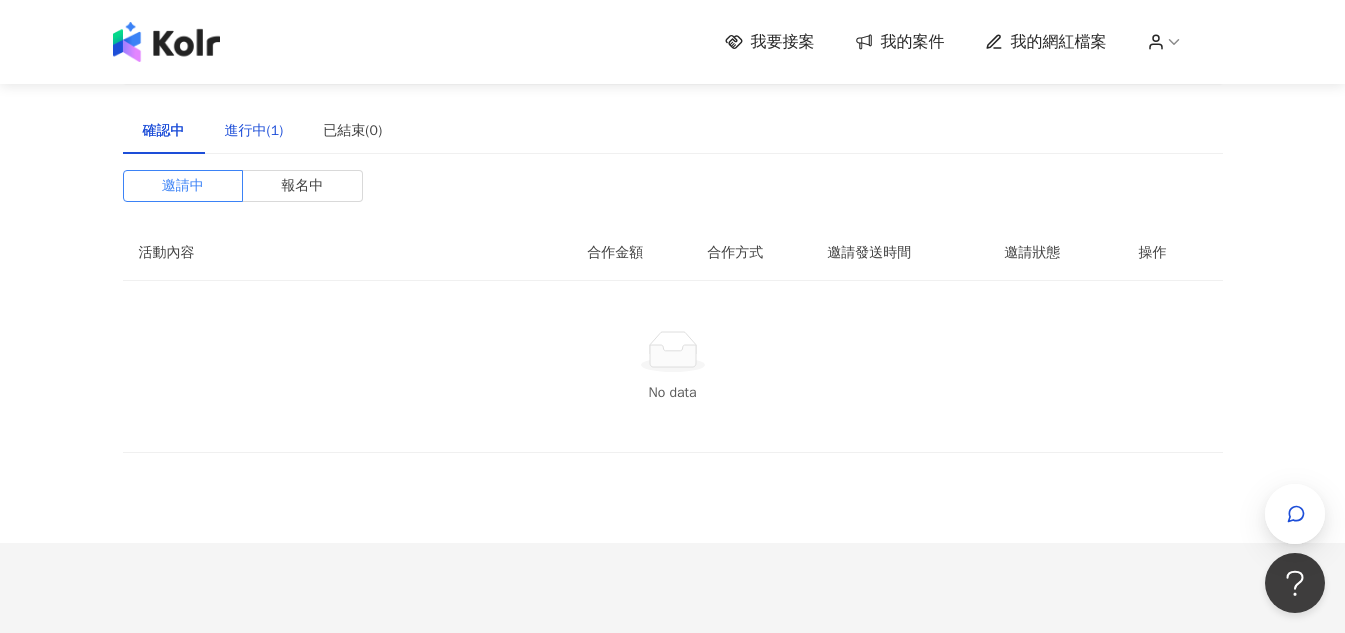 click on "進行中(1)" at bounding box center (254, 131) 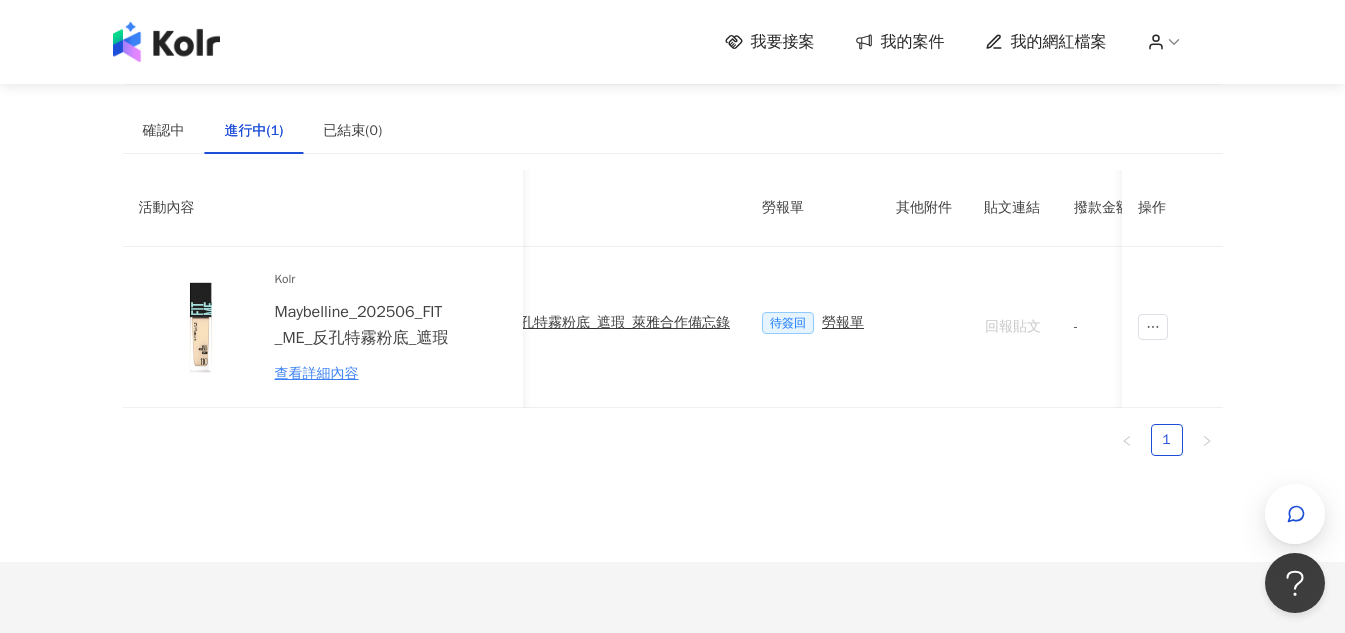 scroll, scrollTop: 0, scrollLeft: 821, axis: horizontal 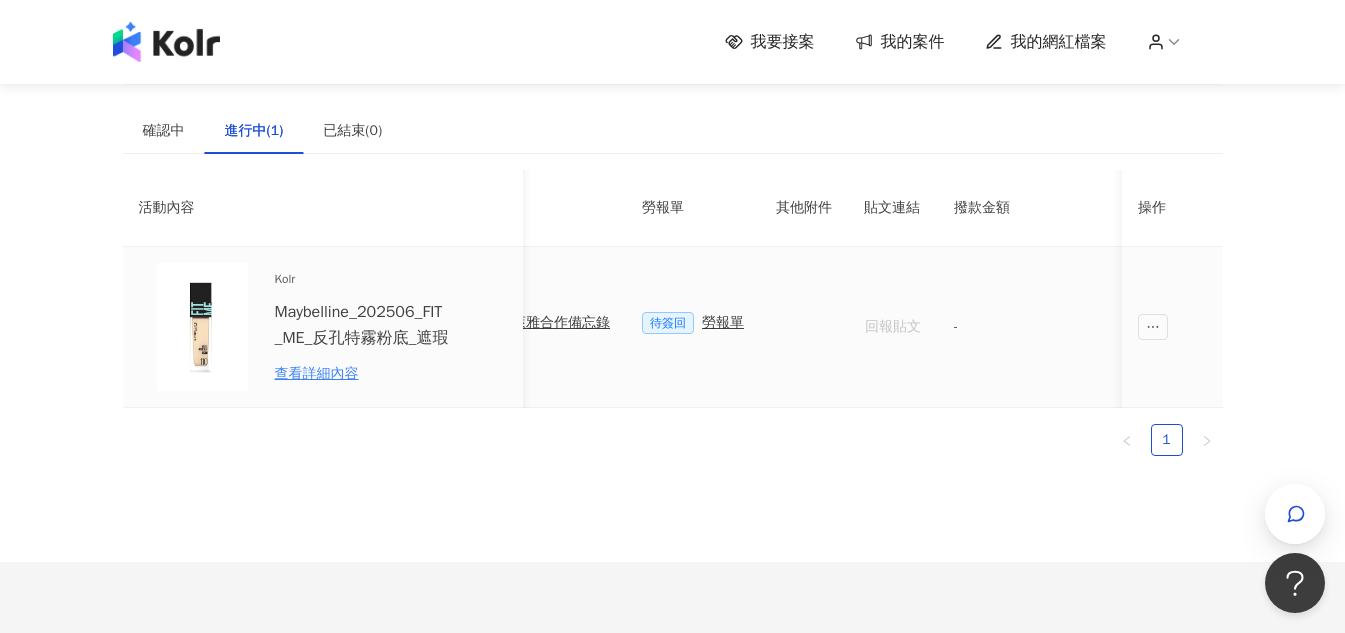 click on "勞報單" at bounding box center [723, 323] 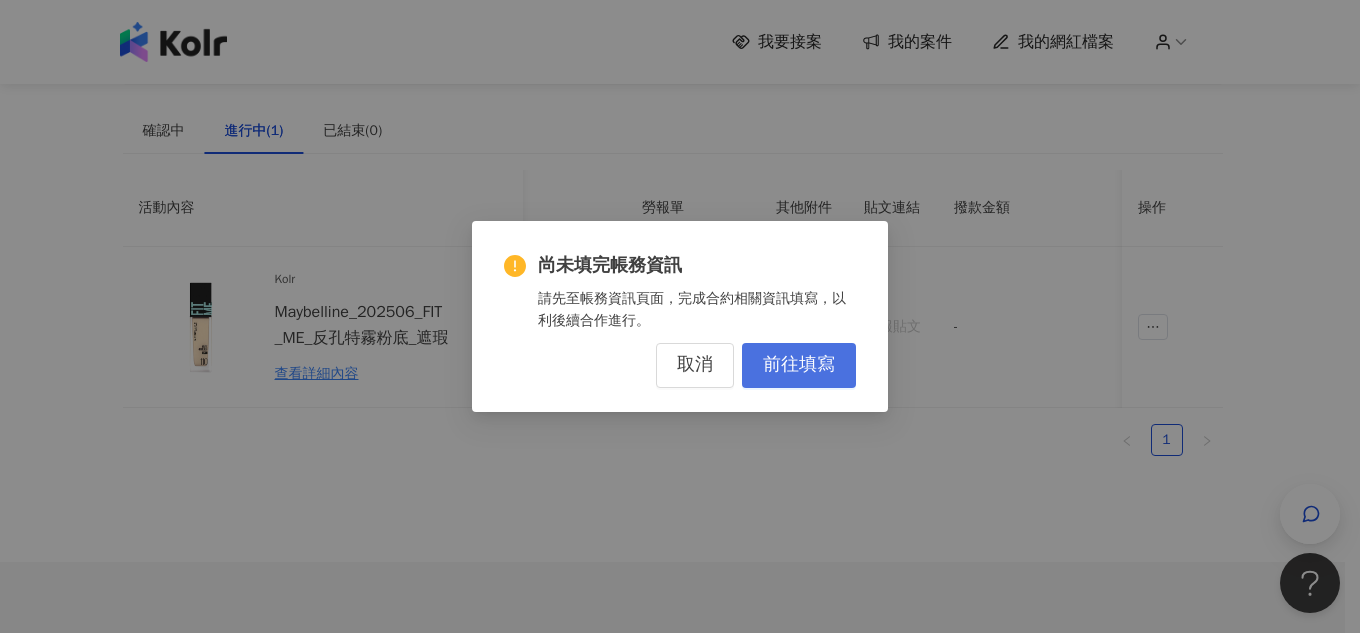 click on "前往填寫" at bounding box center (799, 365) 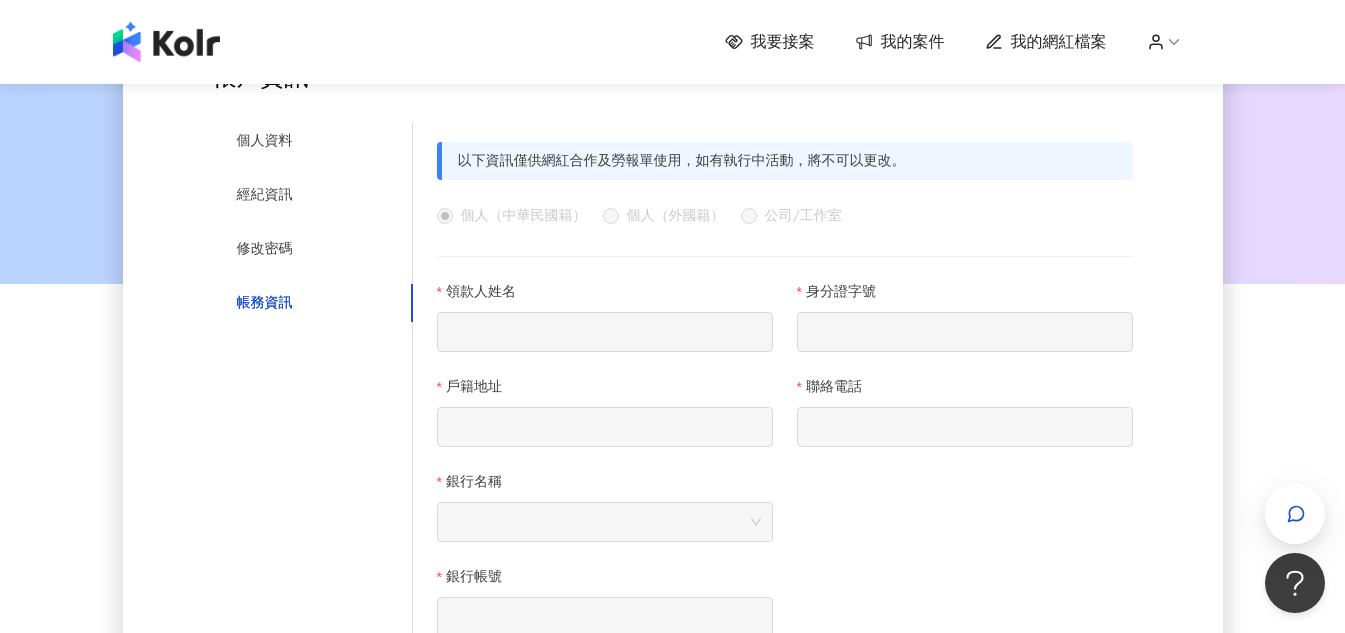 scroll, scrollTop: 200, scrollLeft: 0, axis: vertical 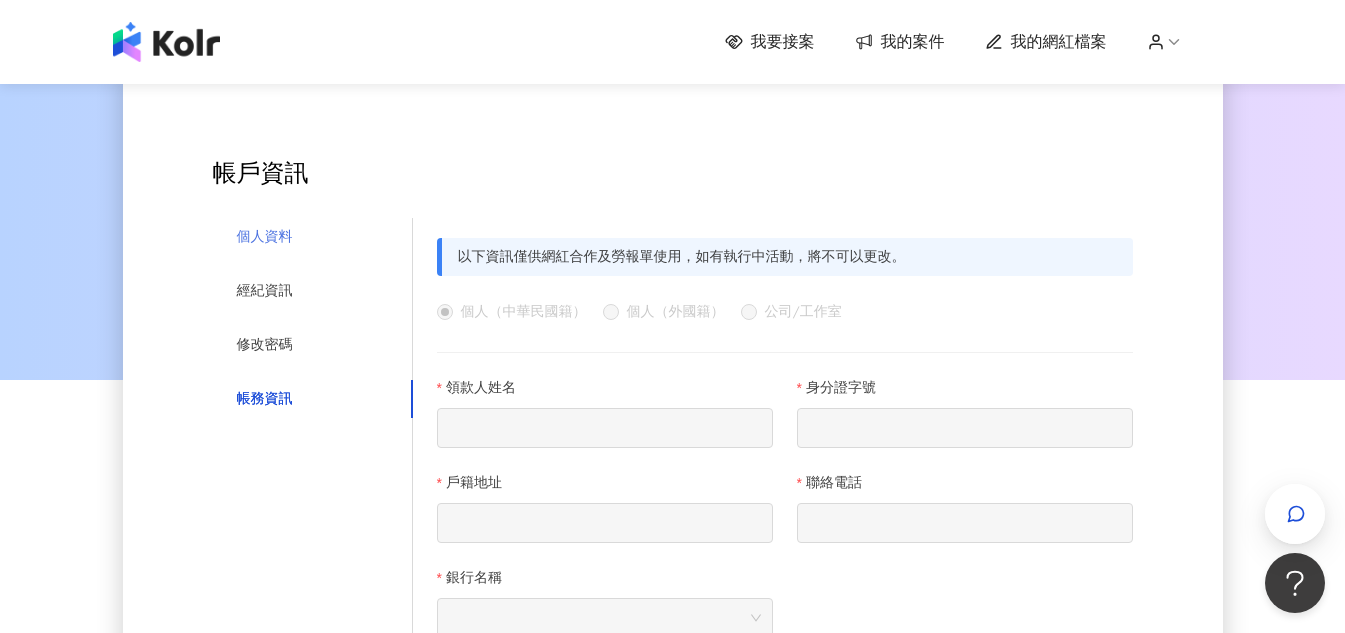 click on "個人資料" at bounding box center [313, 237] 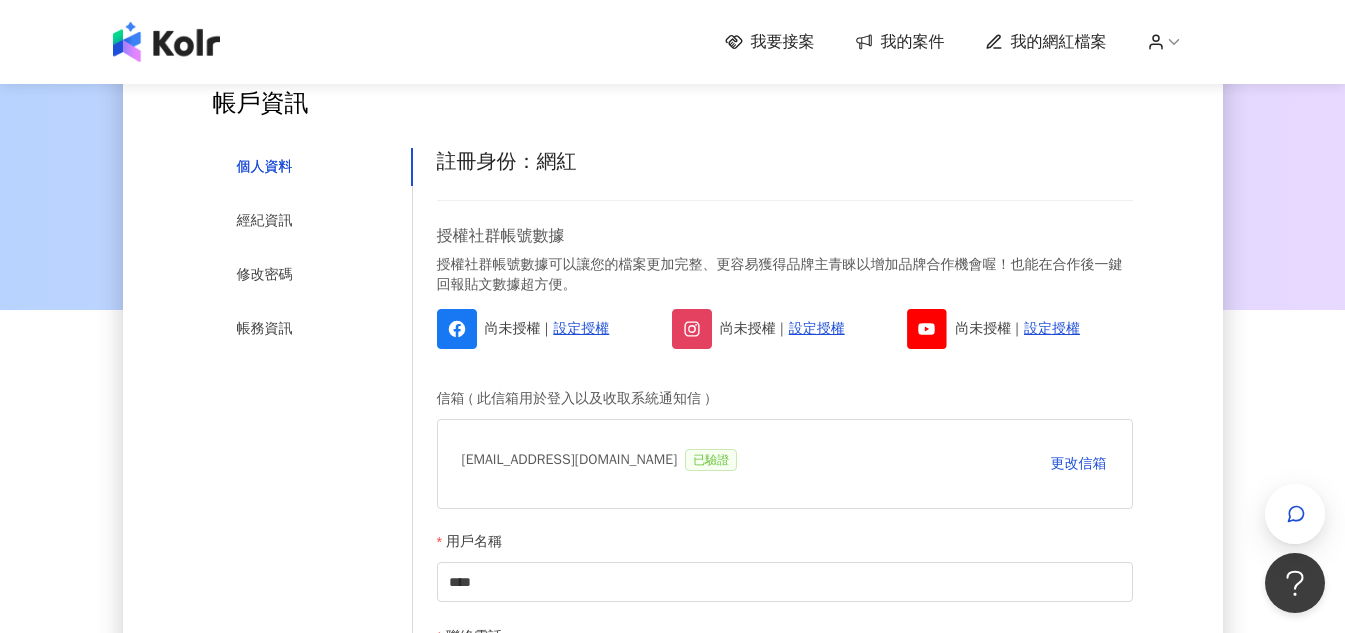scroll, scrollTop: 0, scrollLeft: 0, axis: both 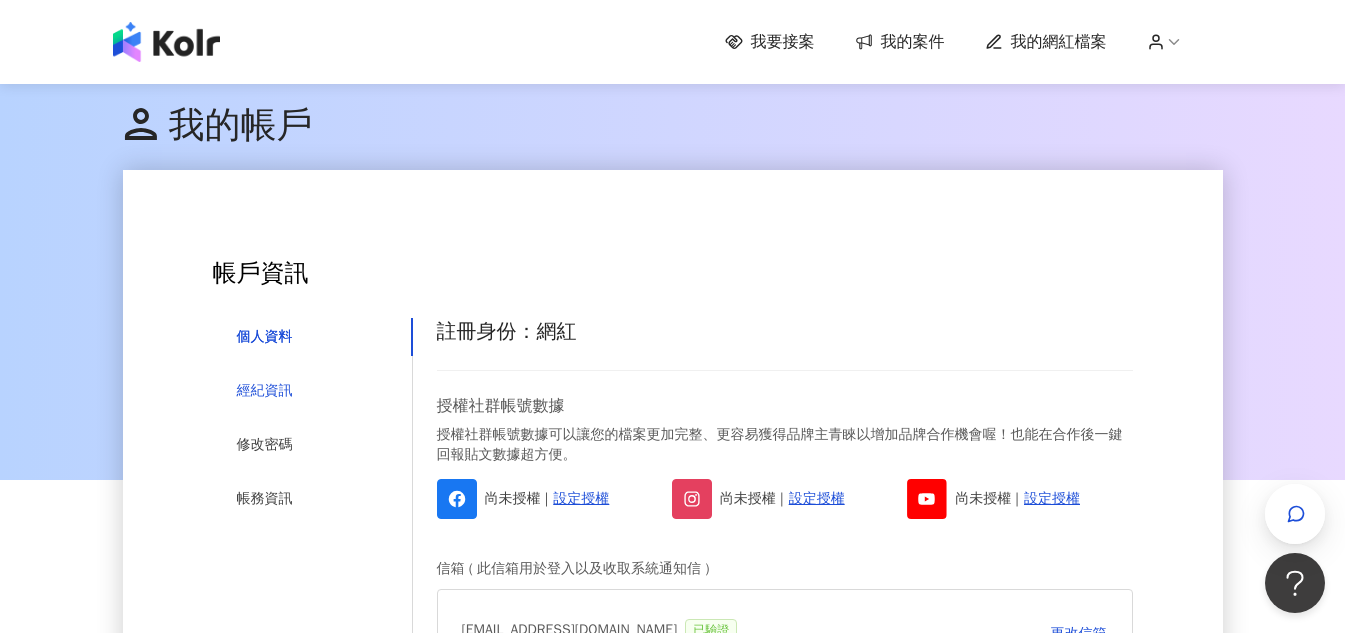 click on "經紀資訊" at bounding box center [265, 391] 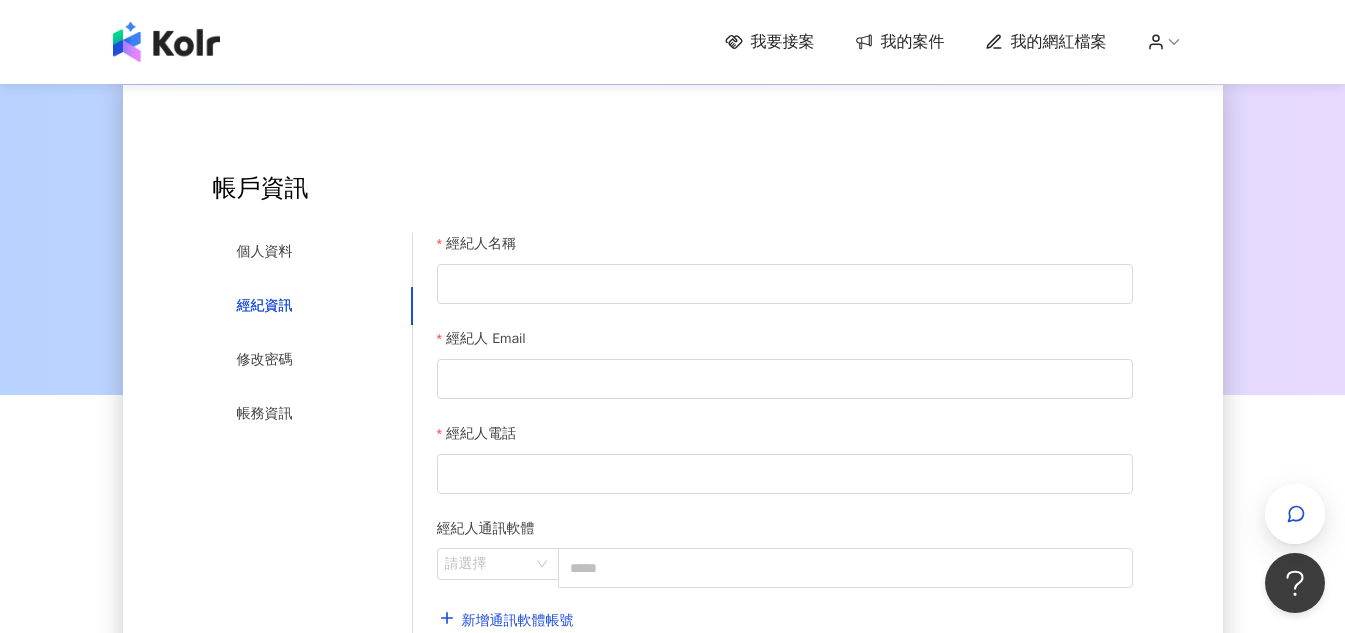 scroll, scrollTop: 200, scrollLeft: 0, axis: vertical 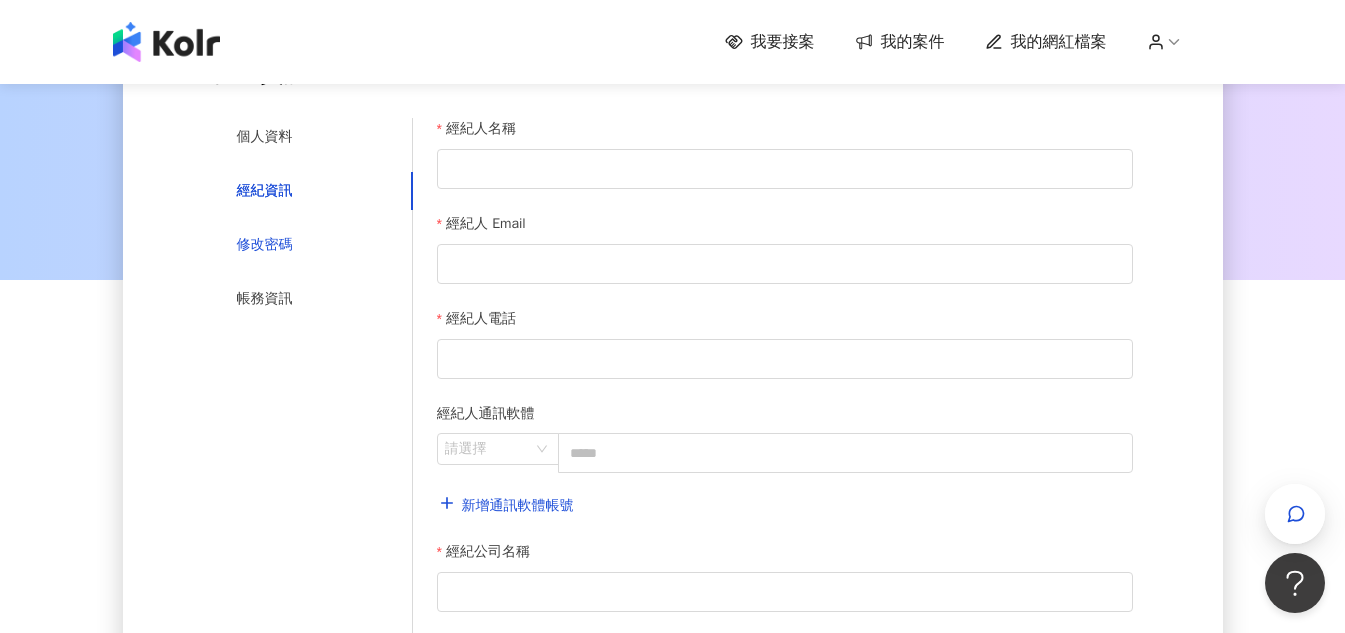 click on "修改密碼" at bounding box center [265, 245] 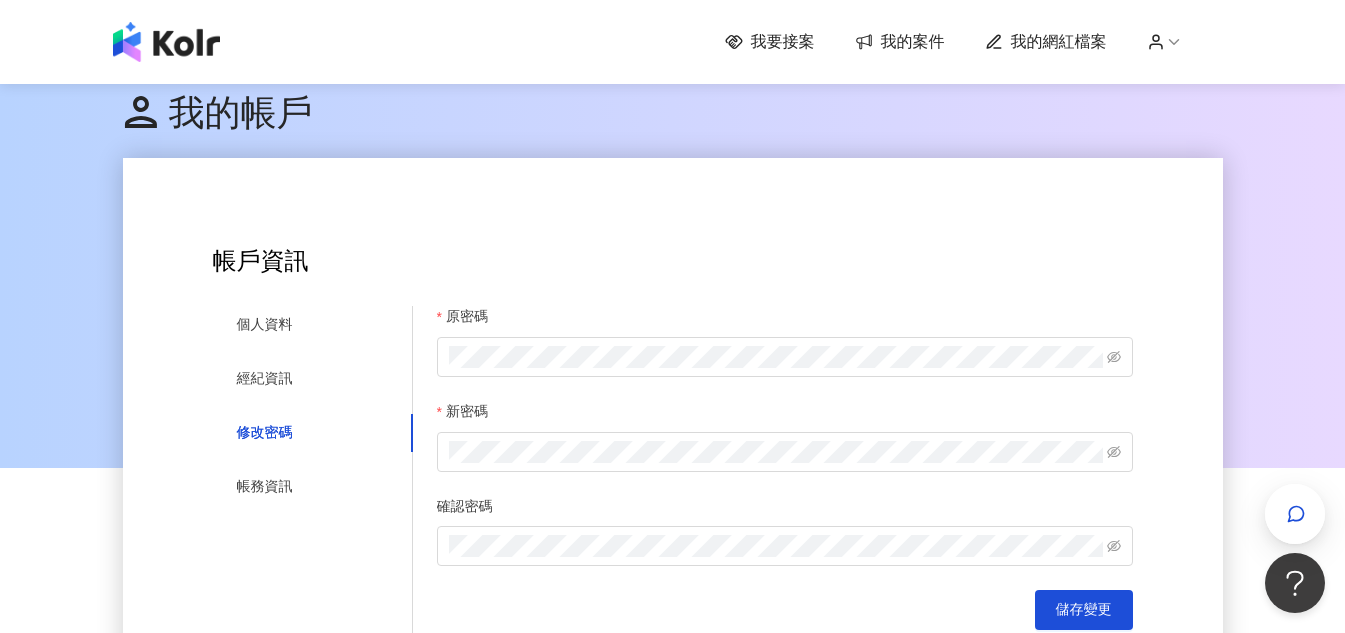 scroll, scrollTop: 0, scrollLeft: 0, axis: both 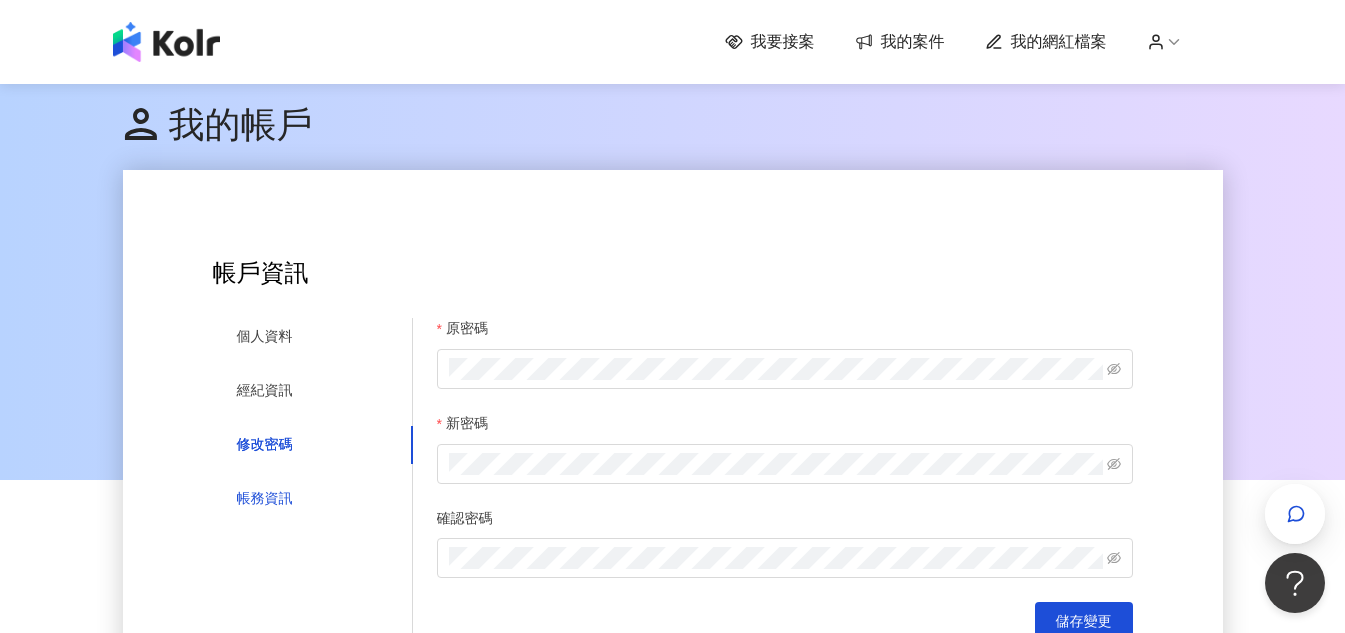 click on "帳務資訊" at bounding box center [265, 499] 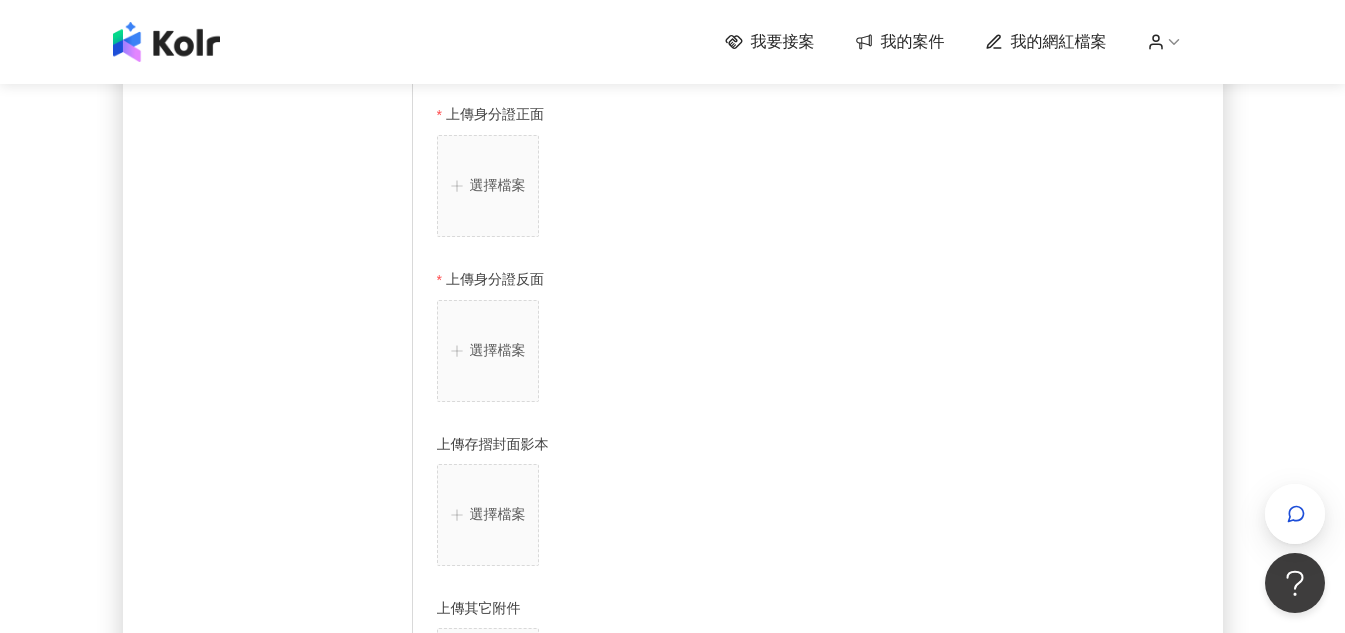 scroll, scrollTop: 1000, scrollLeft: 0, axis: vertical 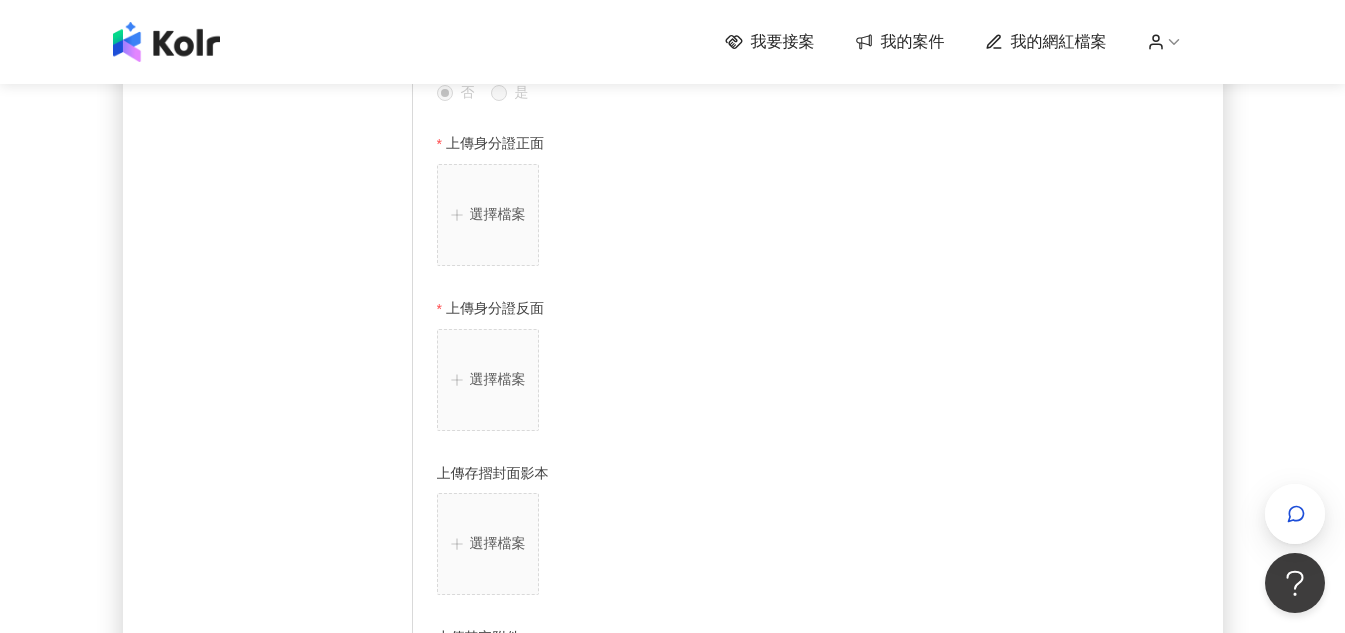 click on "選擇檔案" at bounding box center (498, 215) 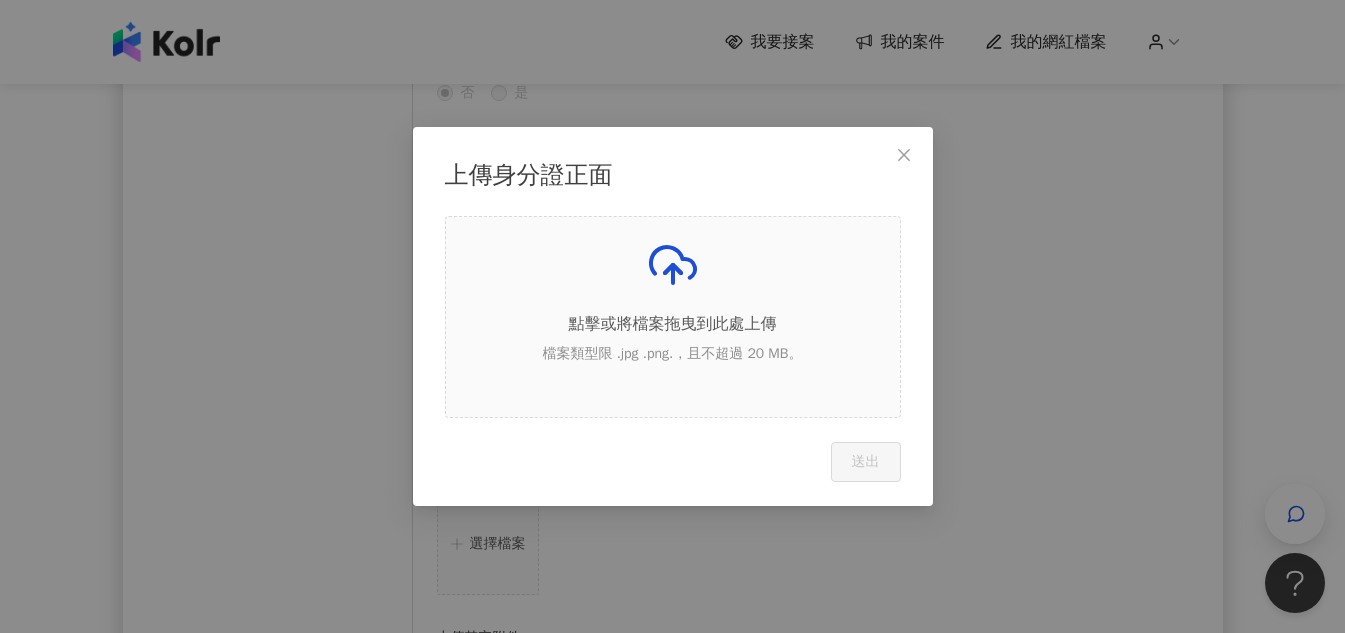 click on "點擊或將檔案拖曳到此處上傳 檔案類型限 .jpg .png.，且不超過 20 MB。" at bounding box center (673, 309) 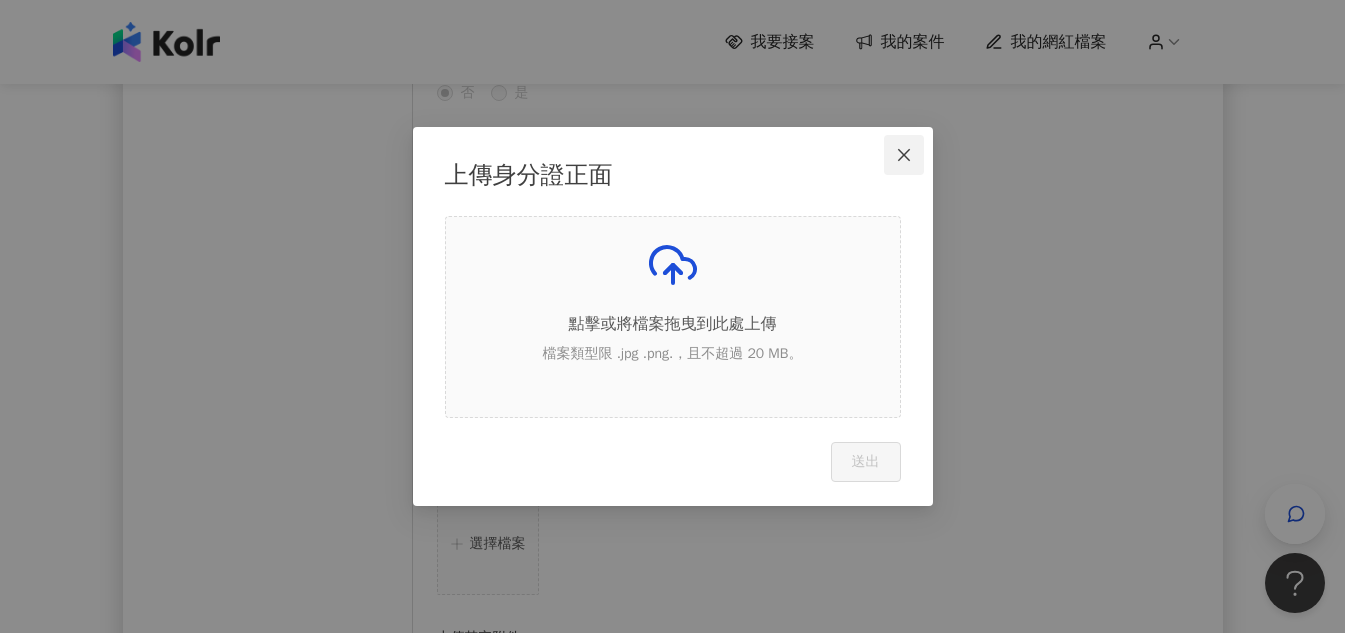 click 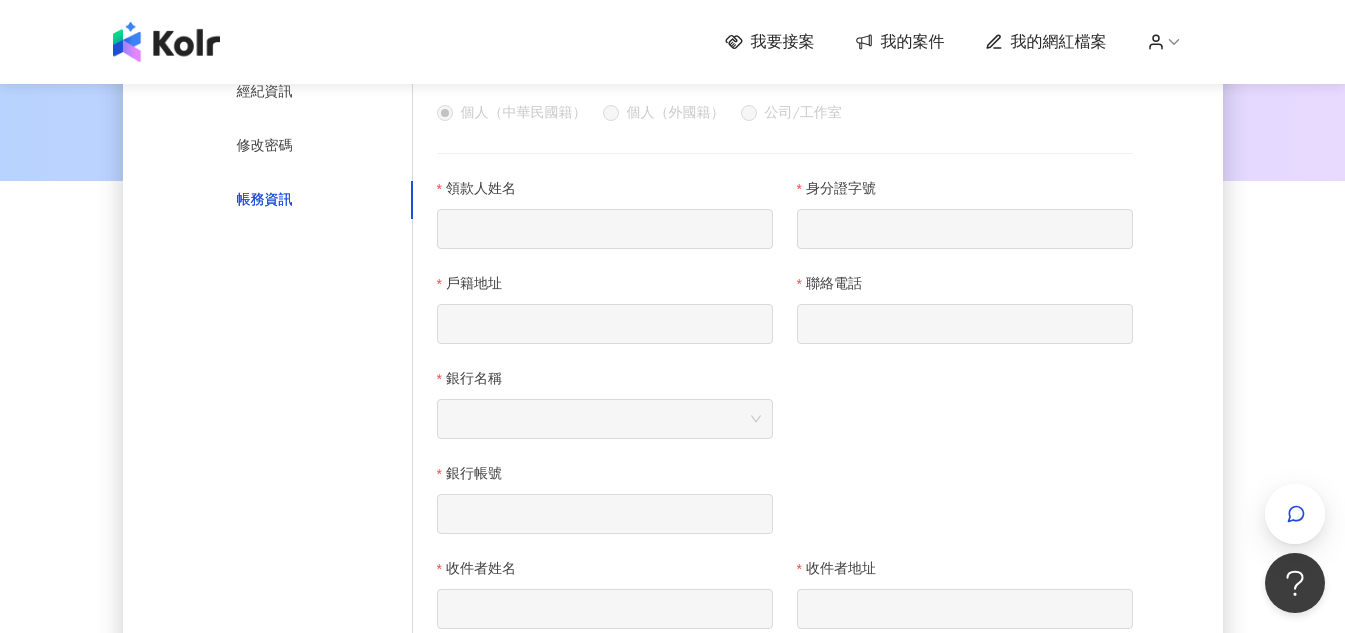 scroll, scrollTop: 300, scrollLeft: 0, axis: vertical 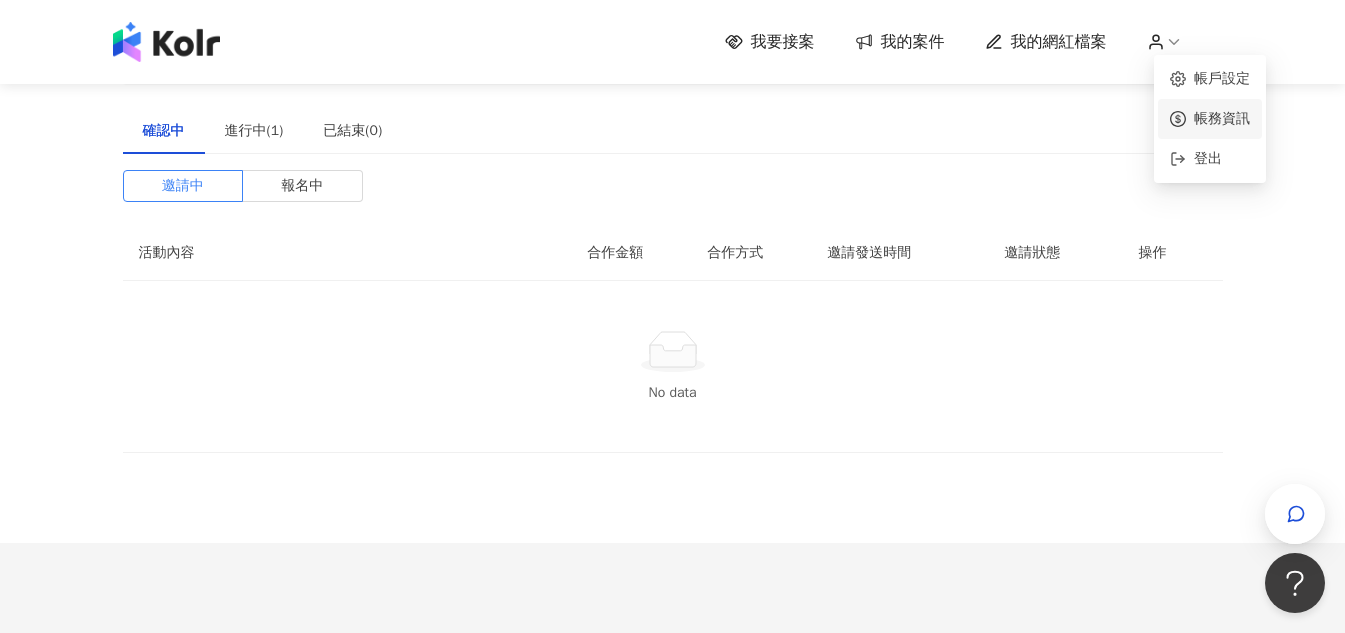 click on "帳務資訊" at bounding box center (1222, 118) 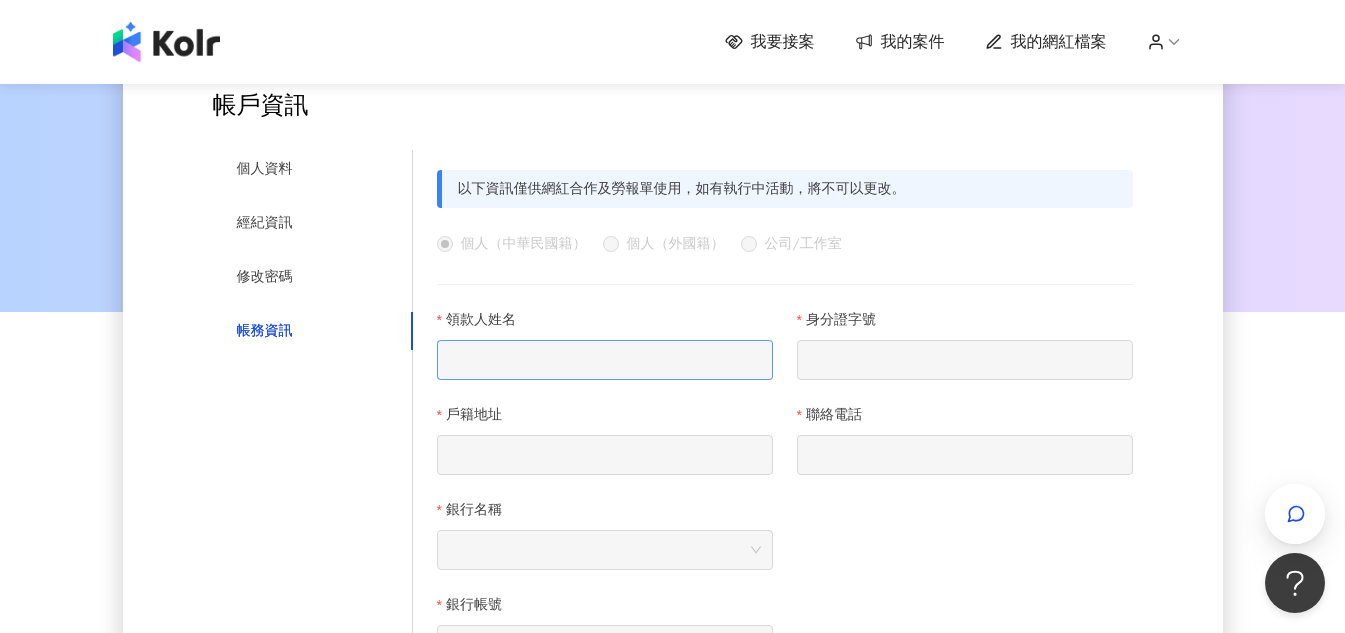 scroll, scrollTop: 200, scrollLeft: 0, axis: vertical 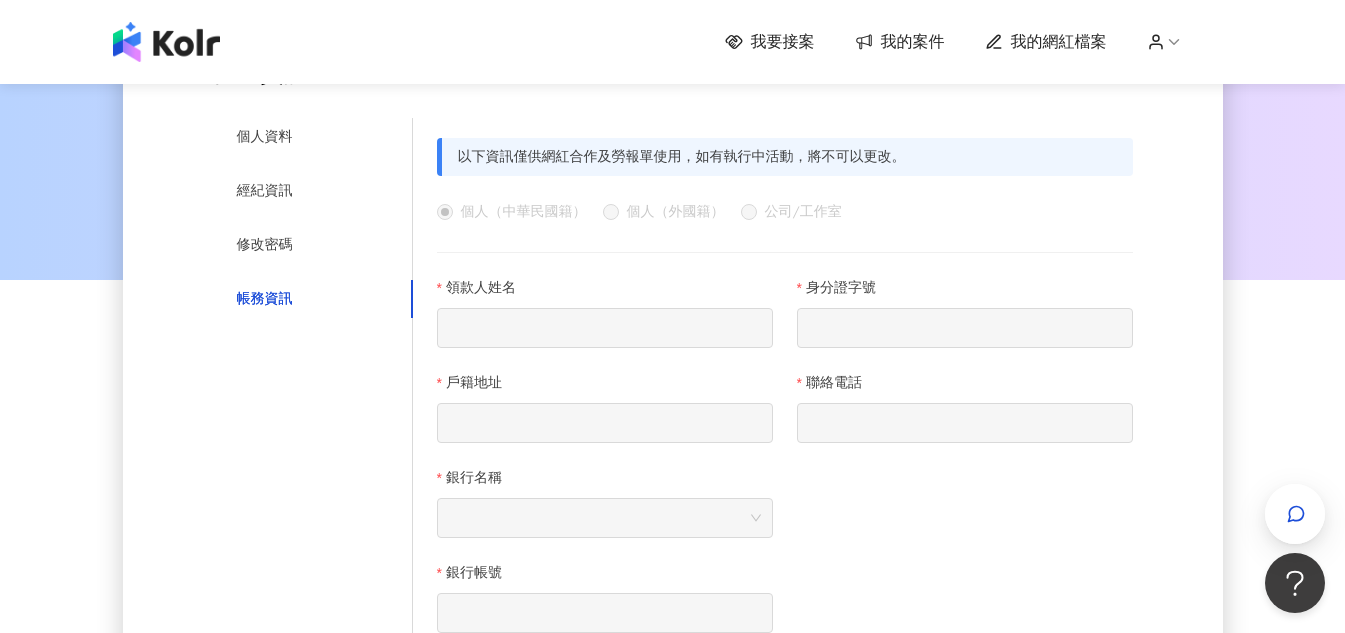 click on "以下資訊僅供網紅合作及勞報單使用，如有執行中活動，將不可以更改。" at bounding box center [785, 157] 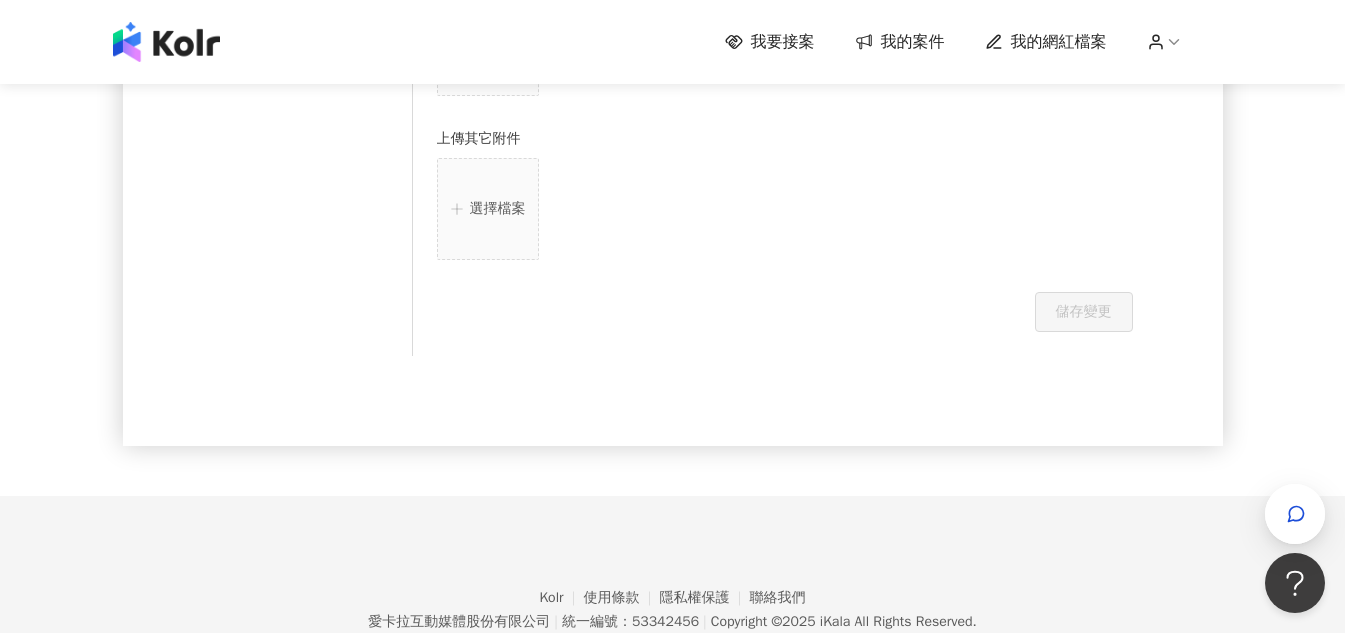 scroll, scrollTop: 1500, scrollLeft: 0, axis: vertical 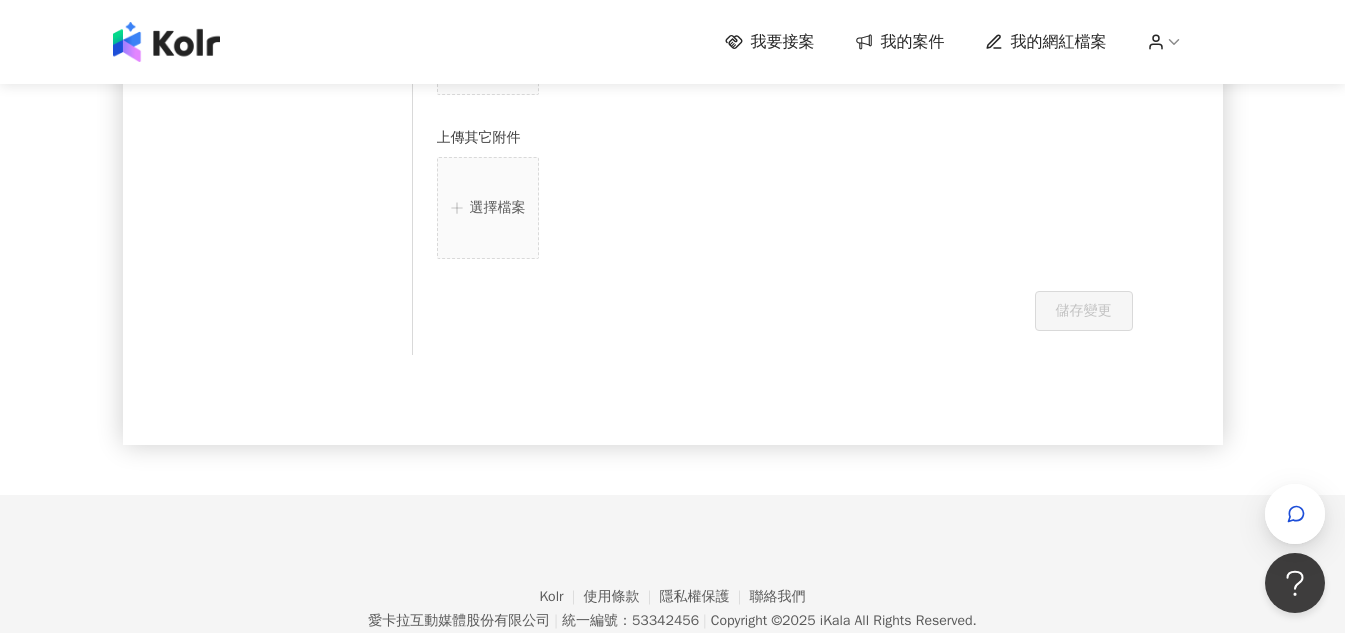 click on "選擇檔案" at bounding box center [498, 208] 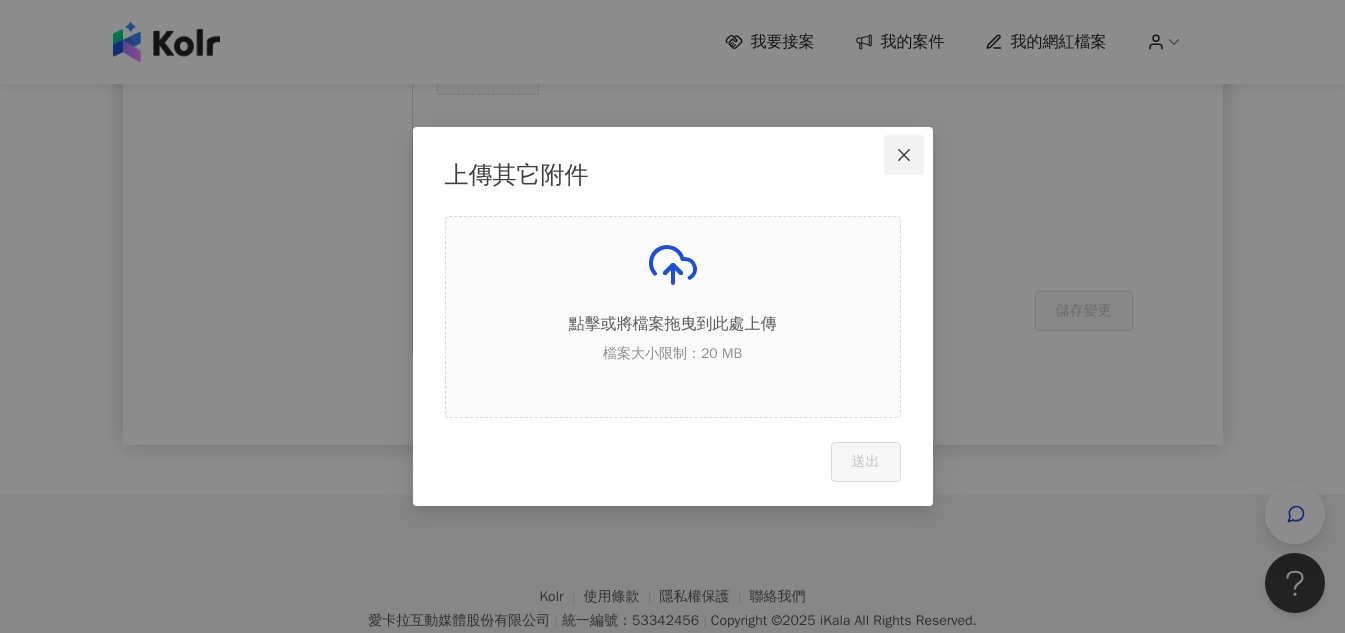 click 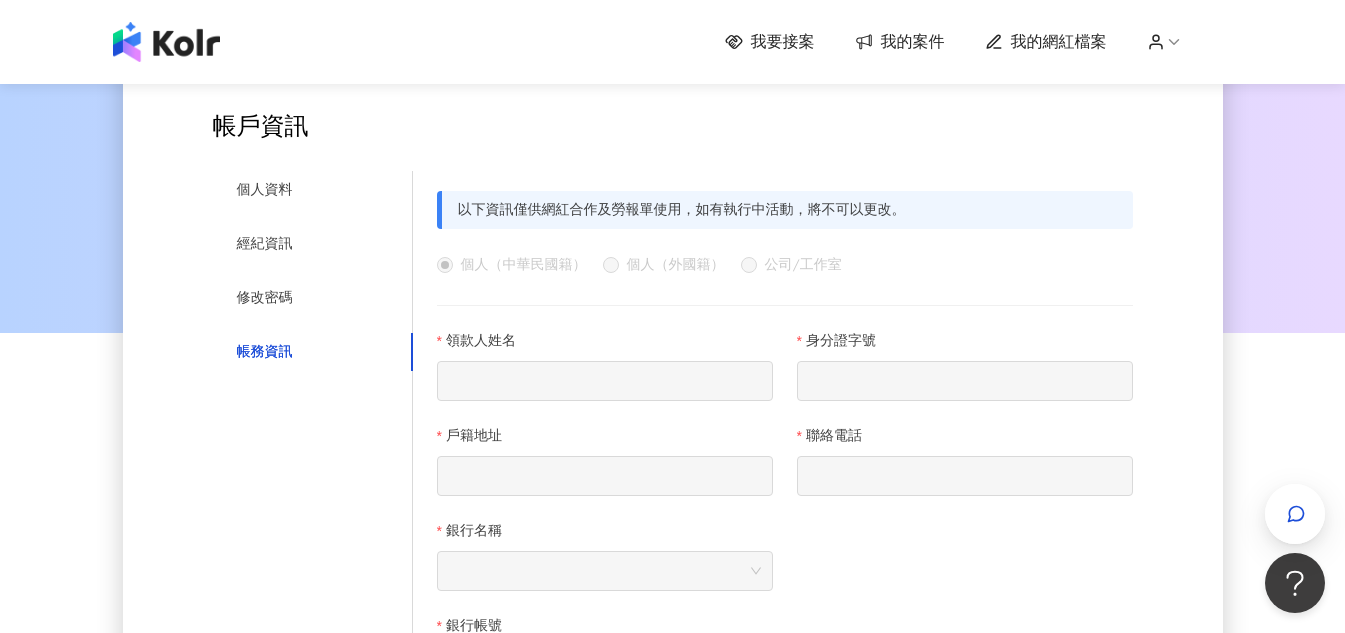 scroll, scrollTop: 100, scrollLeft: 0, axis: vertical 